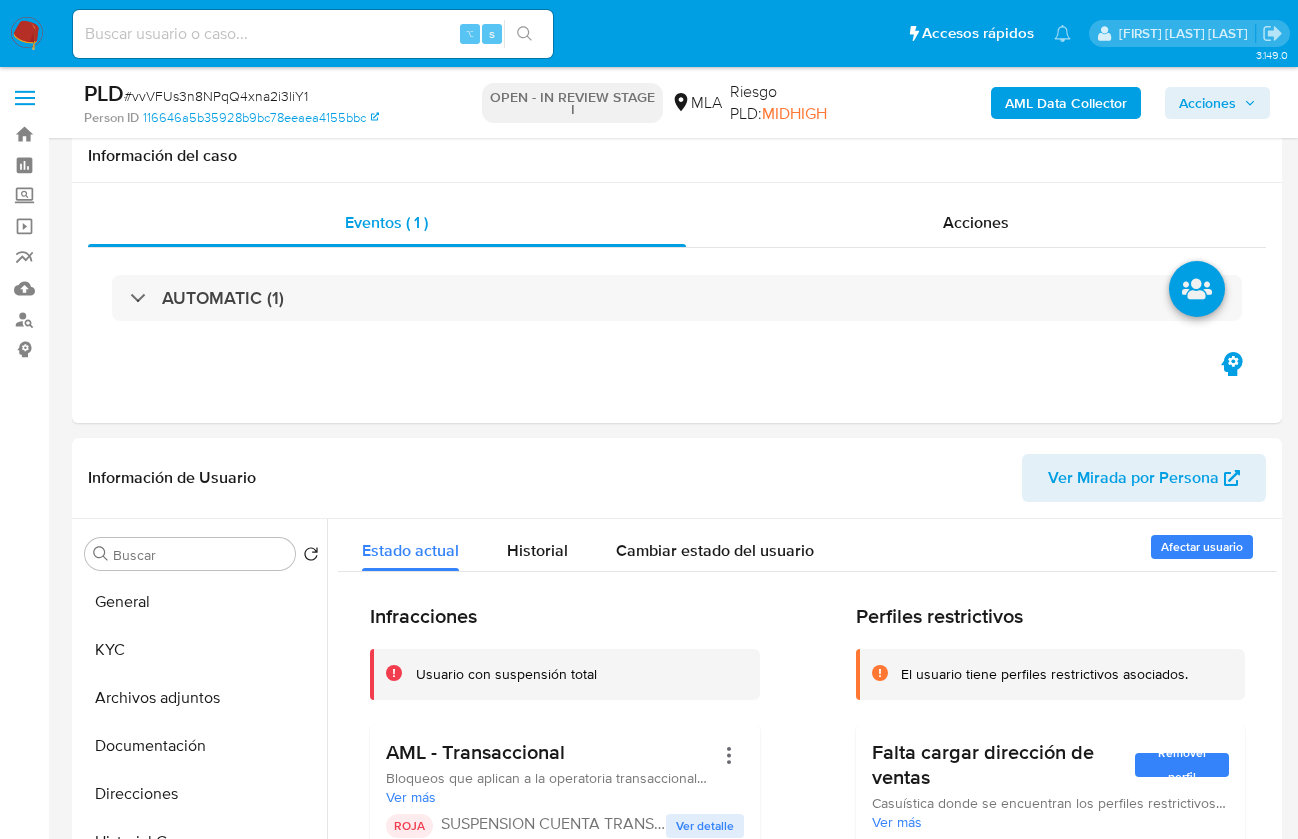 select on "10" 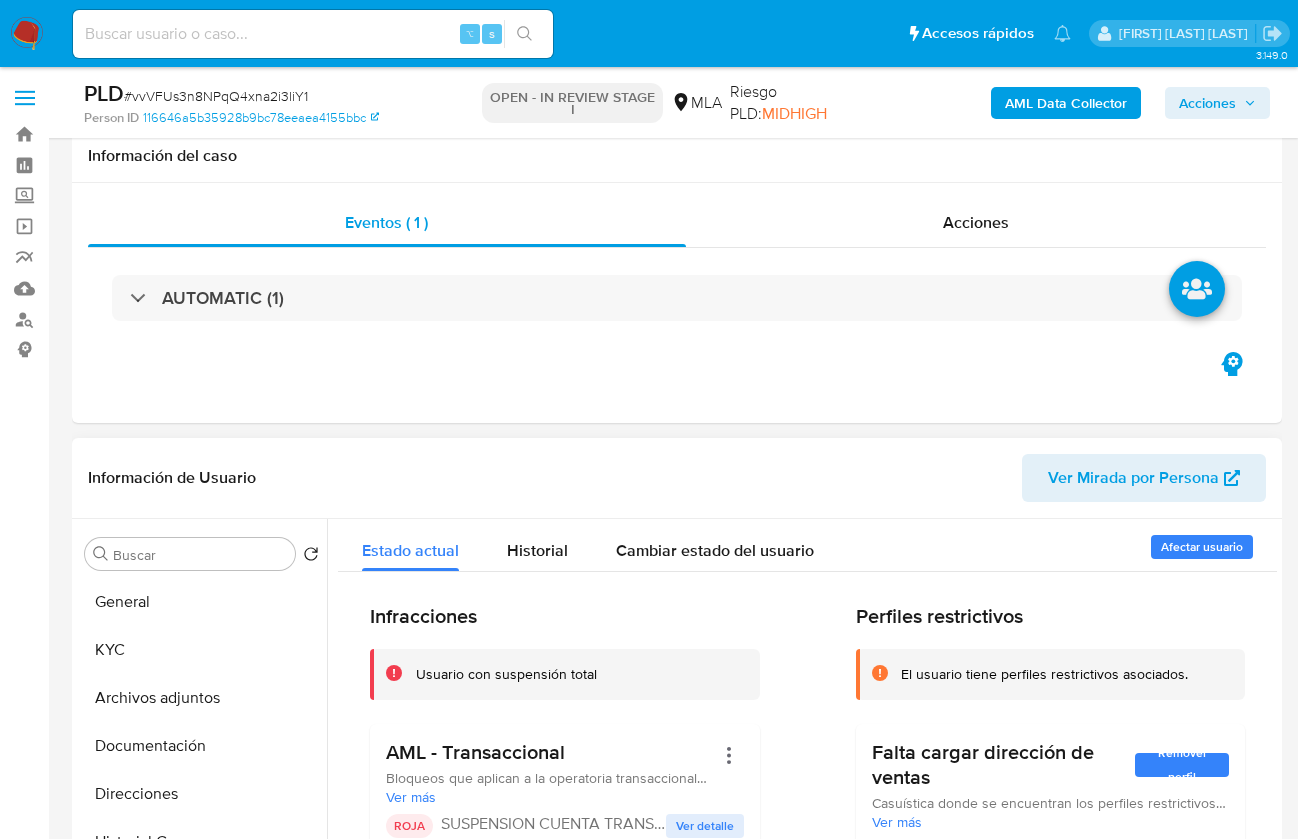 scroll, scrollTop: 255, scrollLeft: 0, axis: vertical 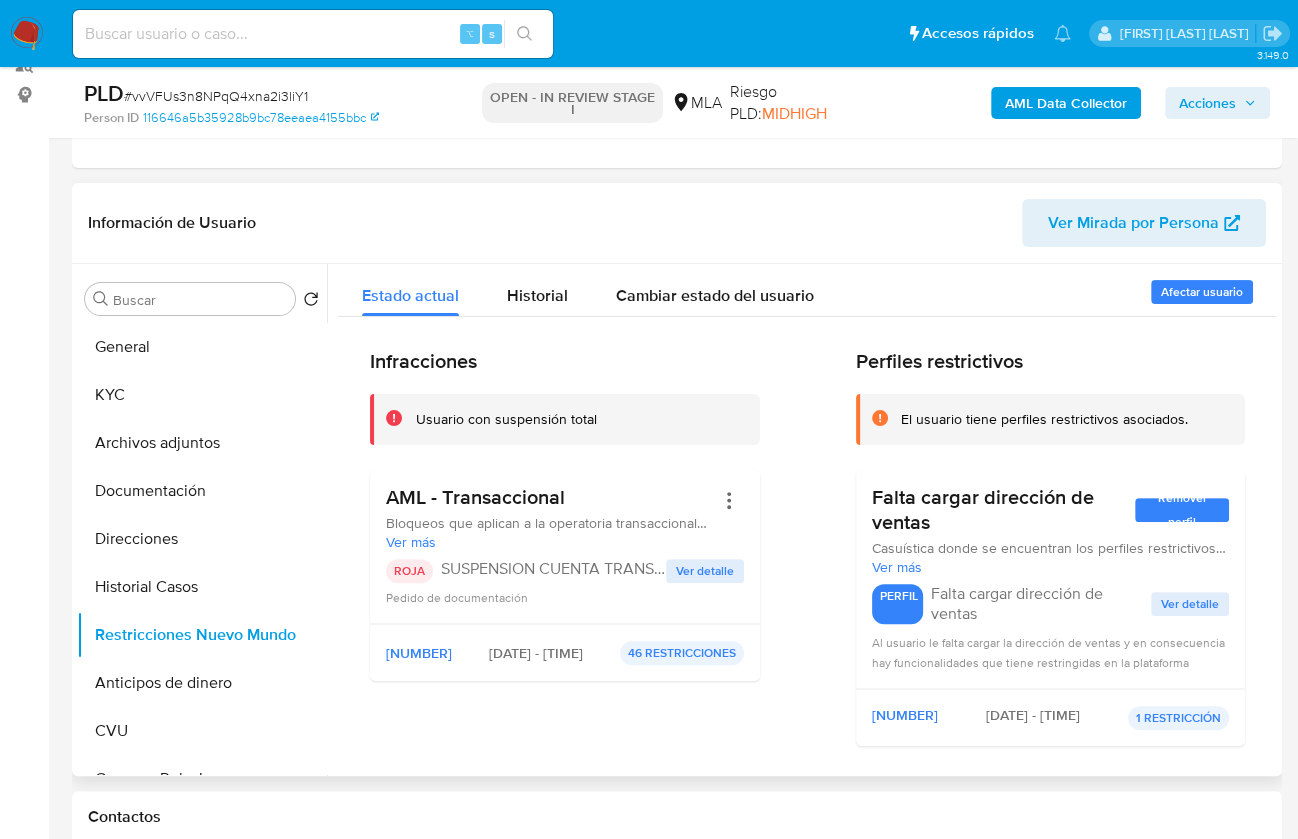 click on "Información de Usuario Ver Mirada por Persona" at bounding box center (677, 223) 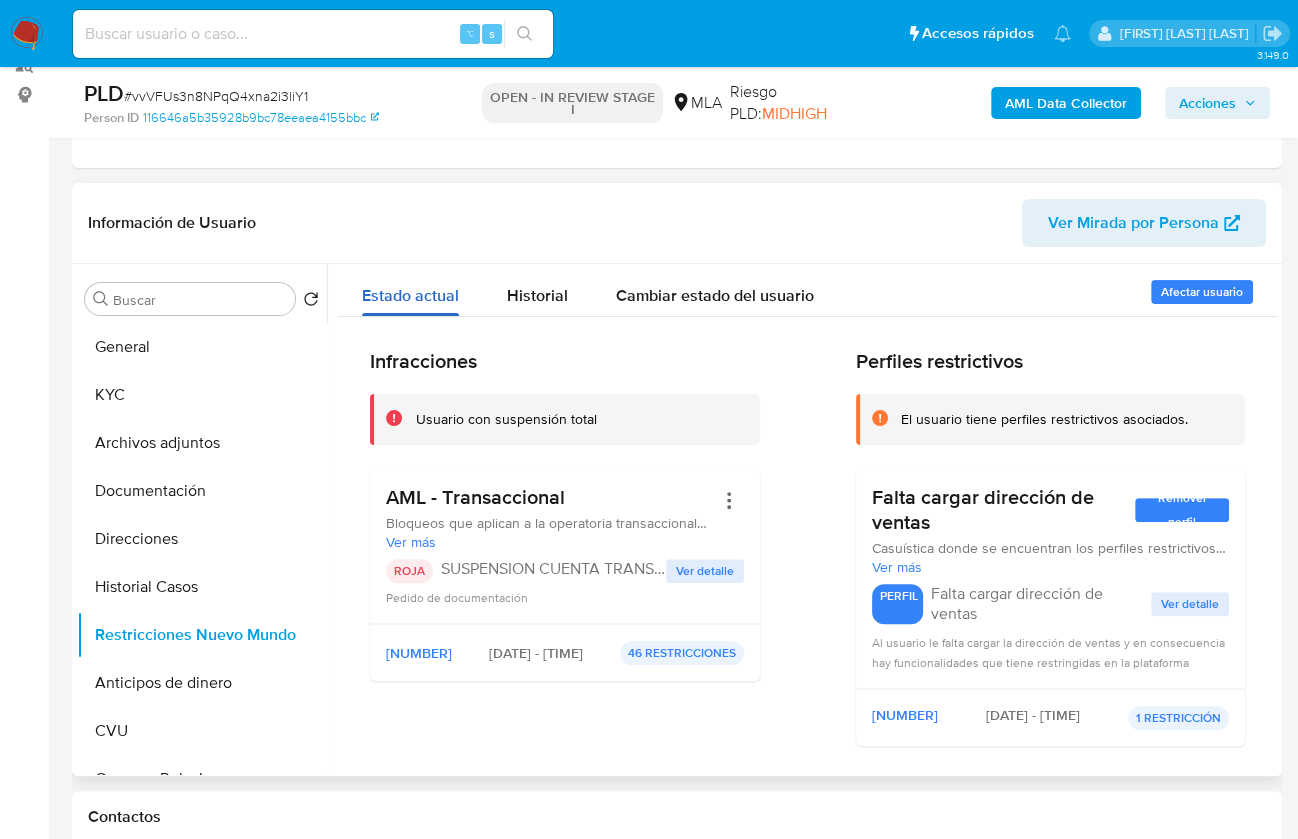 click on "Estado actual" at bounding box center [410, 295] 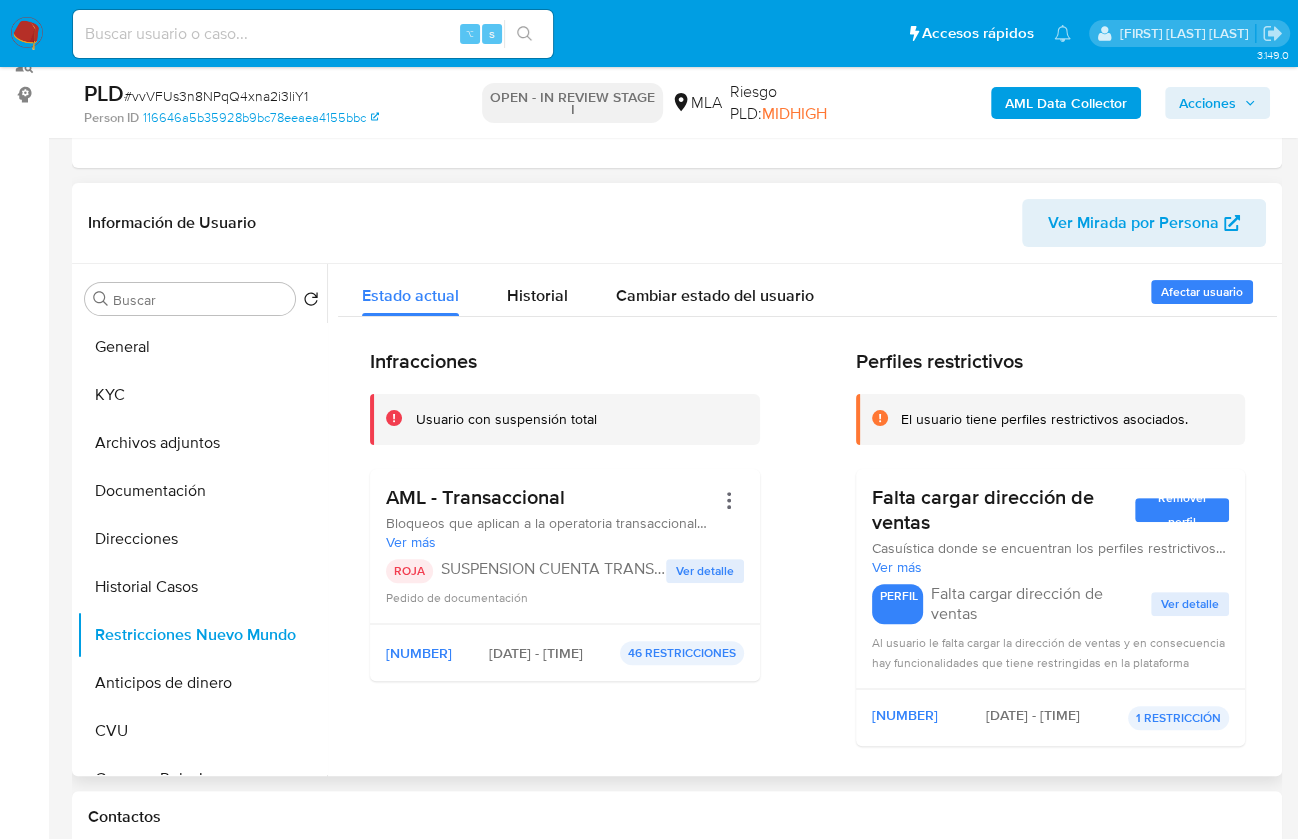 click on "Información de Usuario Ver Mirada por Persona" at bounding box center [677, 223] 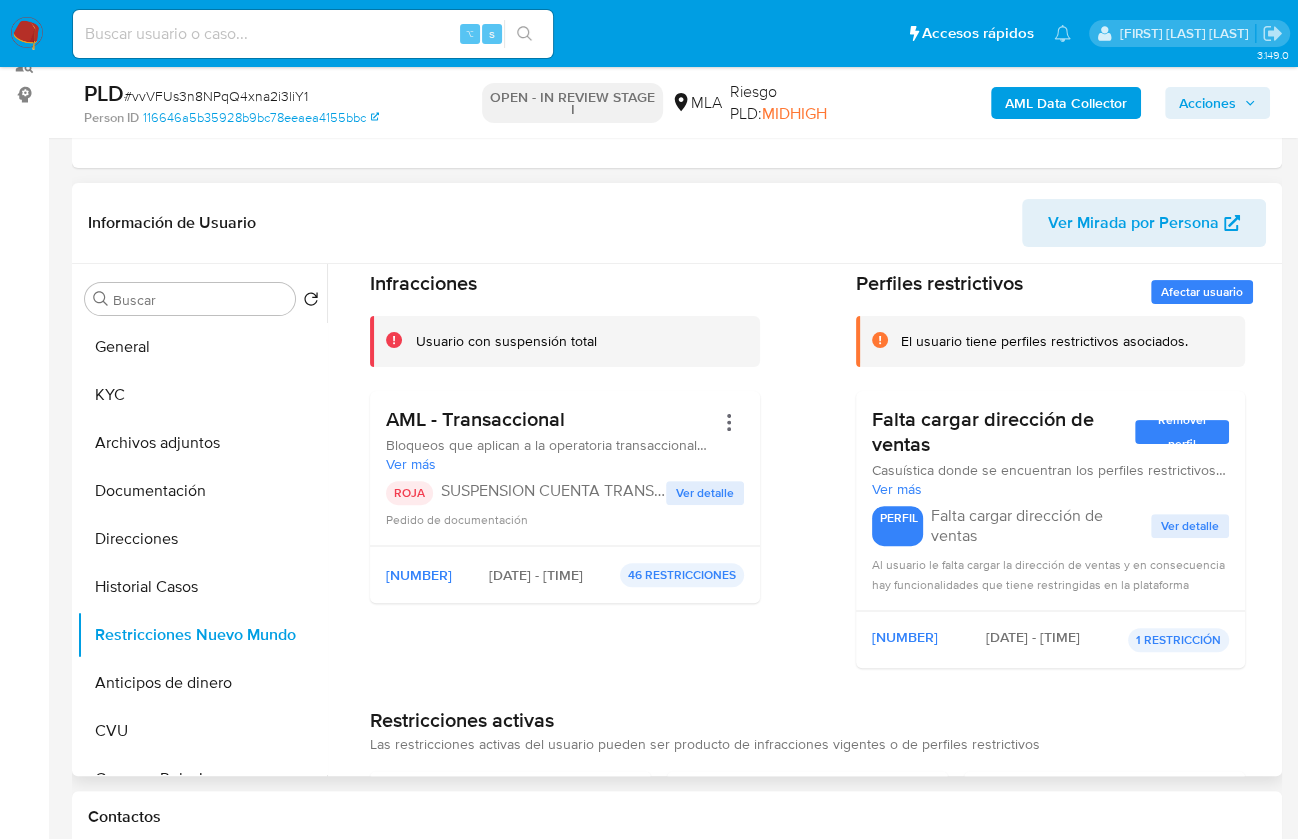 scroll, scrollTop: 0, scrollLeft: 0, axis: both 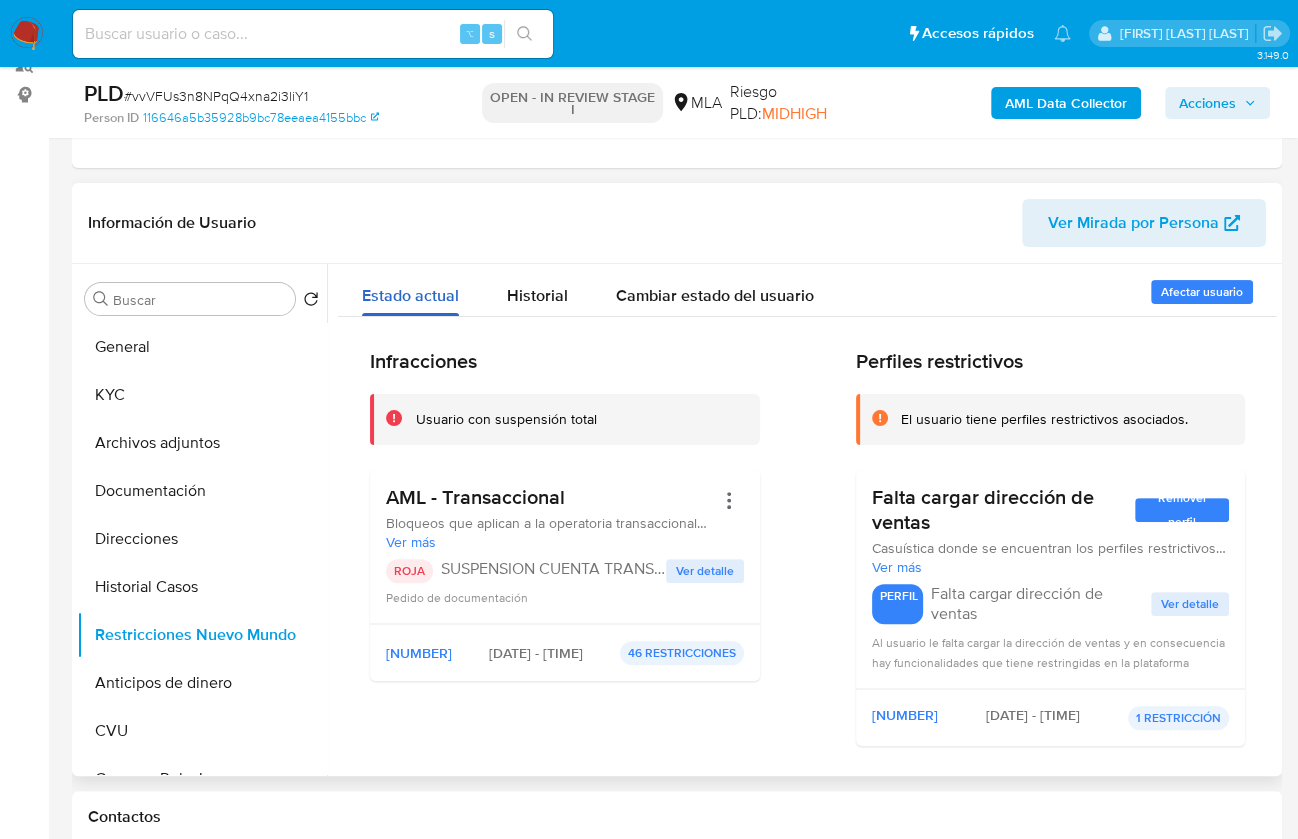 click on "Estado actual" at bounding box center [410, 295] 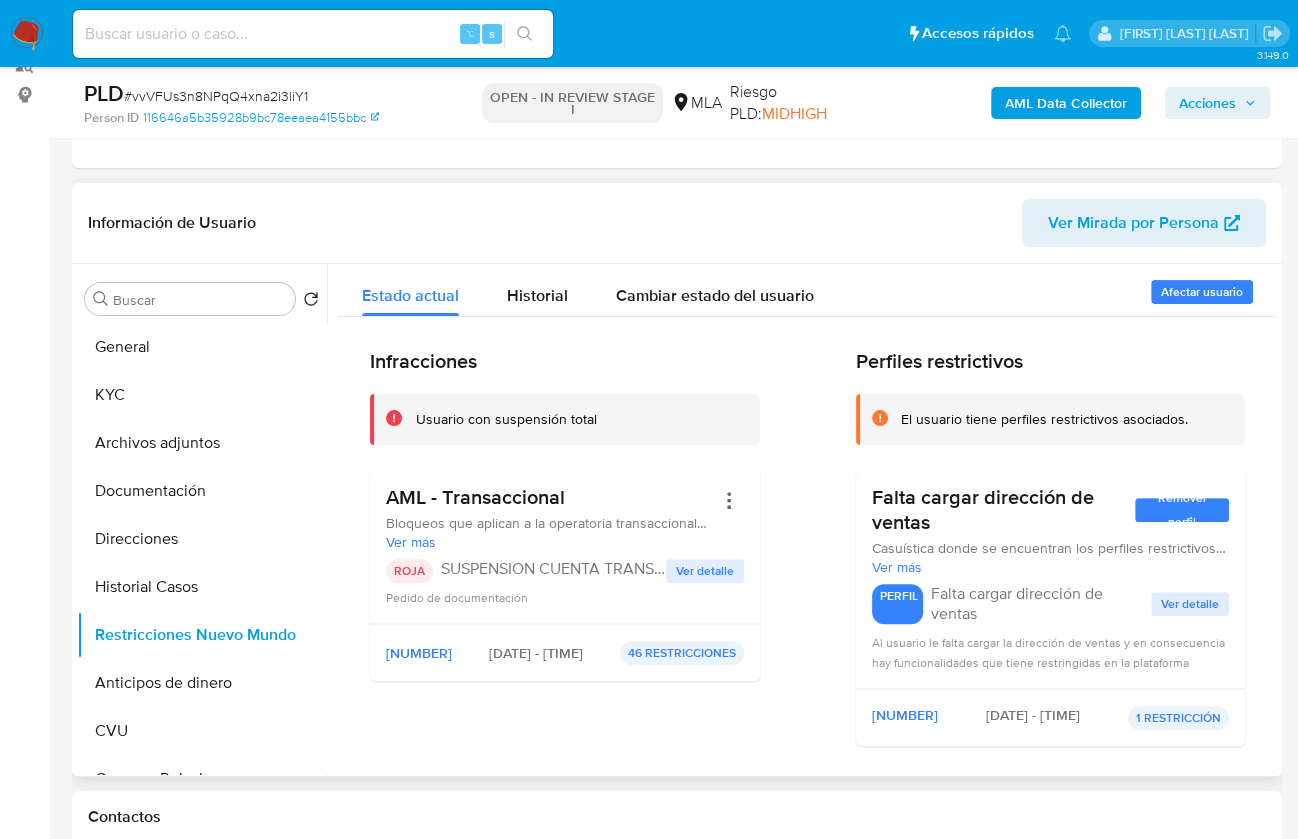 click on "Información de Usuario Ver Mirada por Persona" at bounding box center (677, 223) 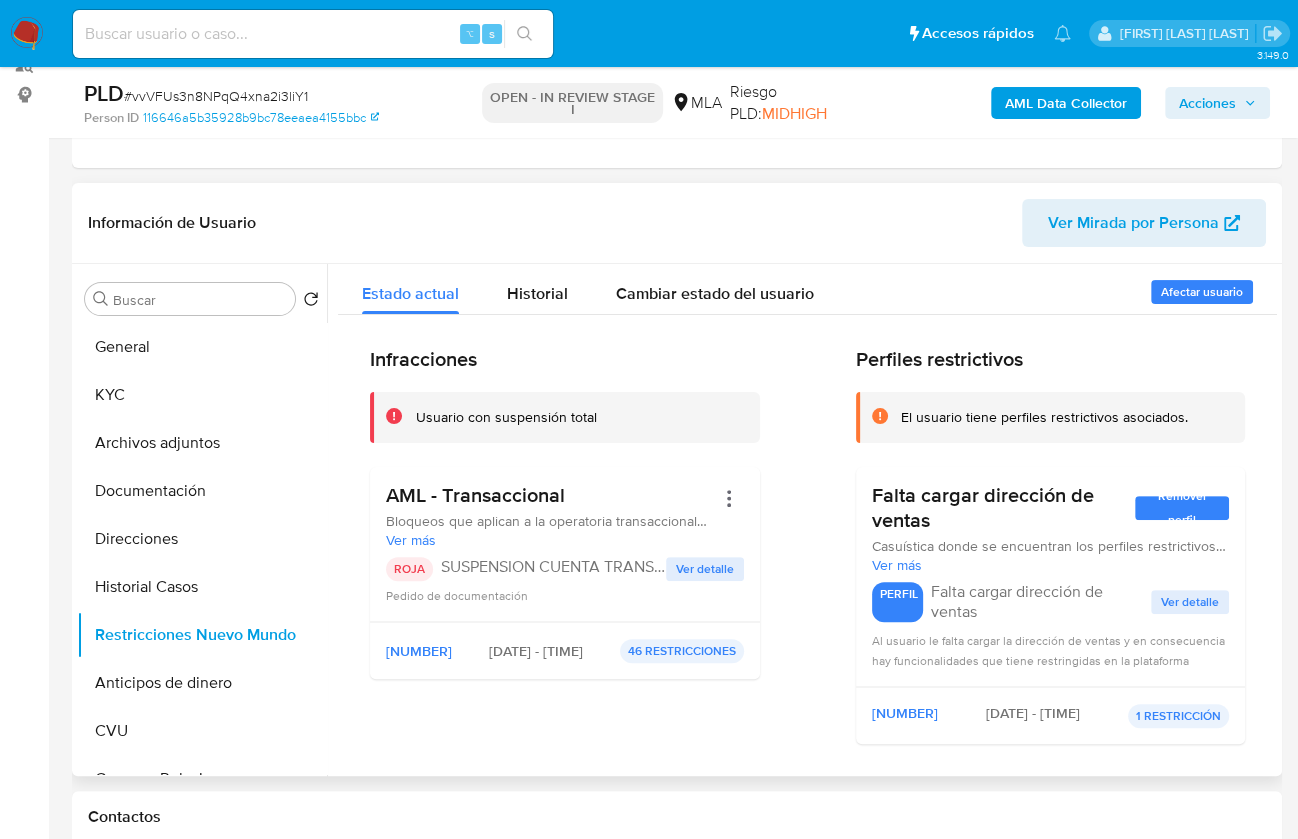 scroll, scrollTop: 4, scrollLeft: 0, axis: vertical 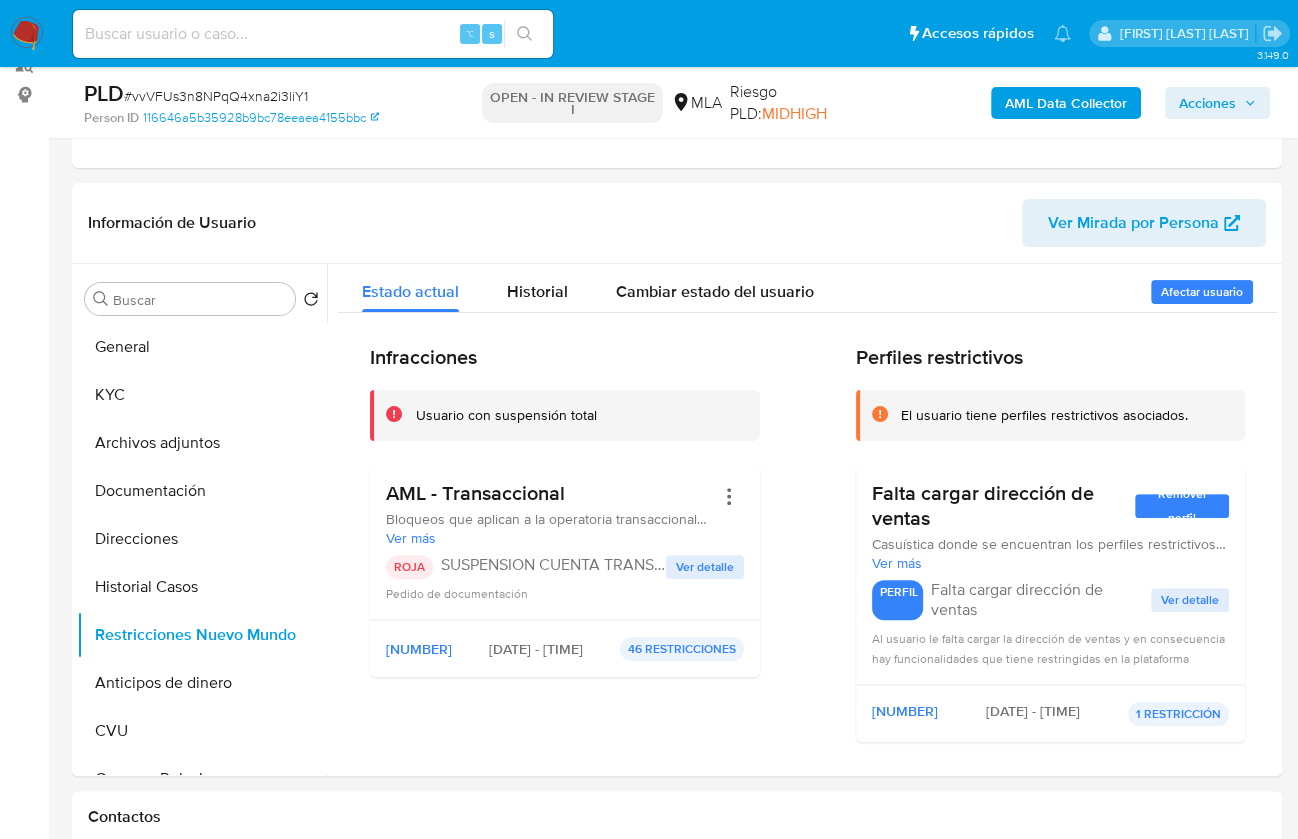click on "AML Data Collector" at bounding box center (1066, 103) 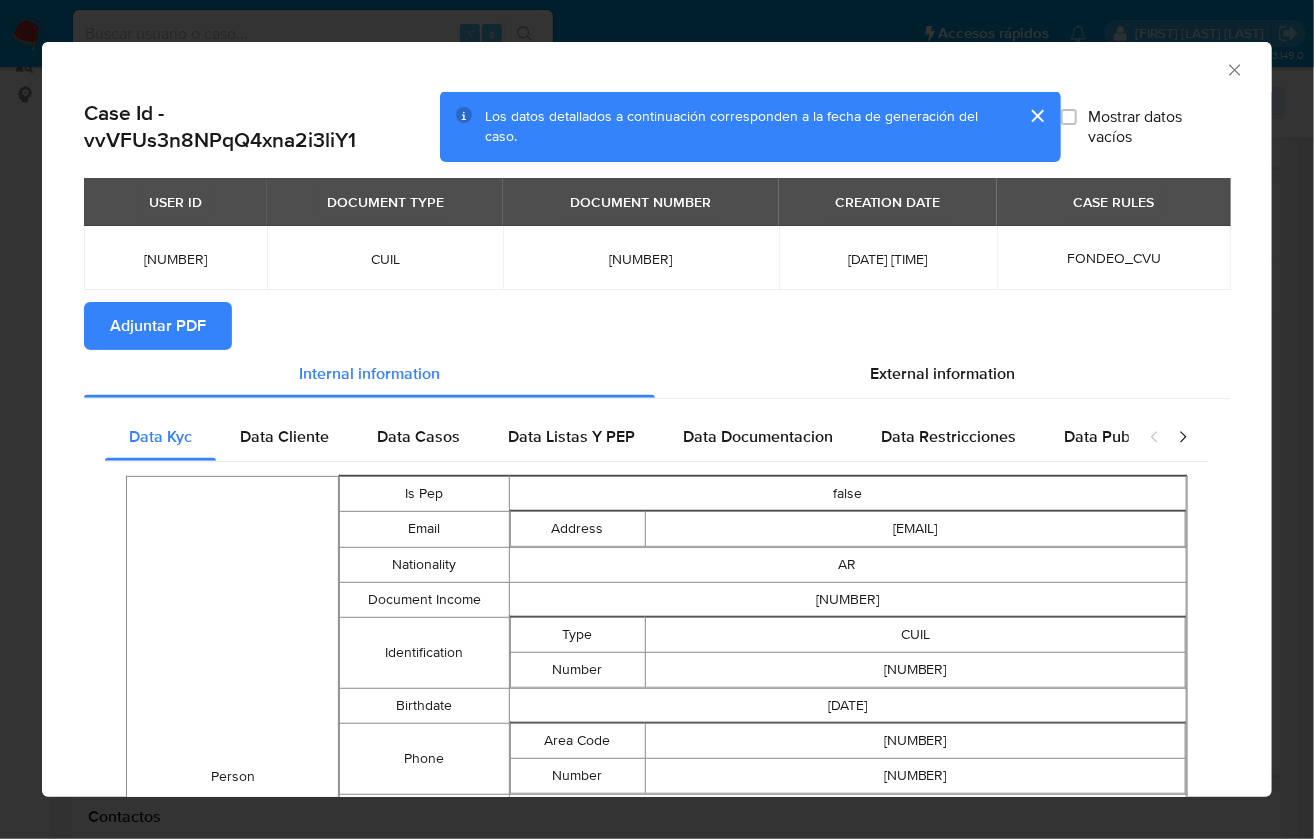 click on "Adjuntar PDF" at bounding box center (158, 326) 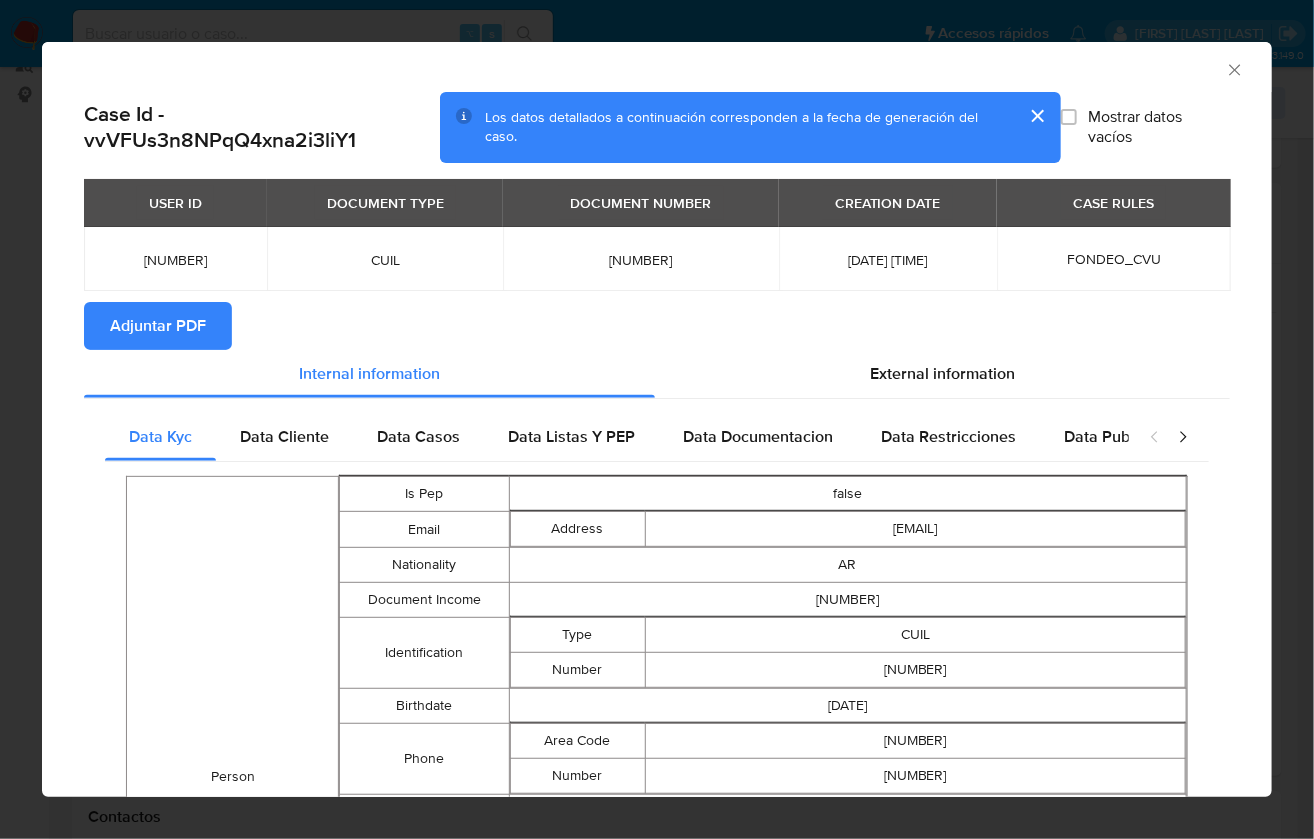 click 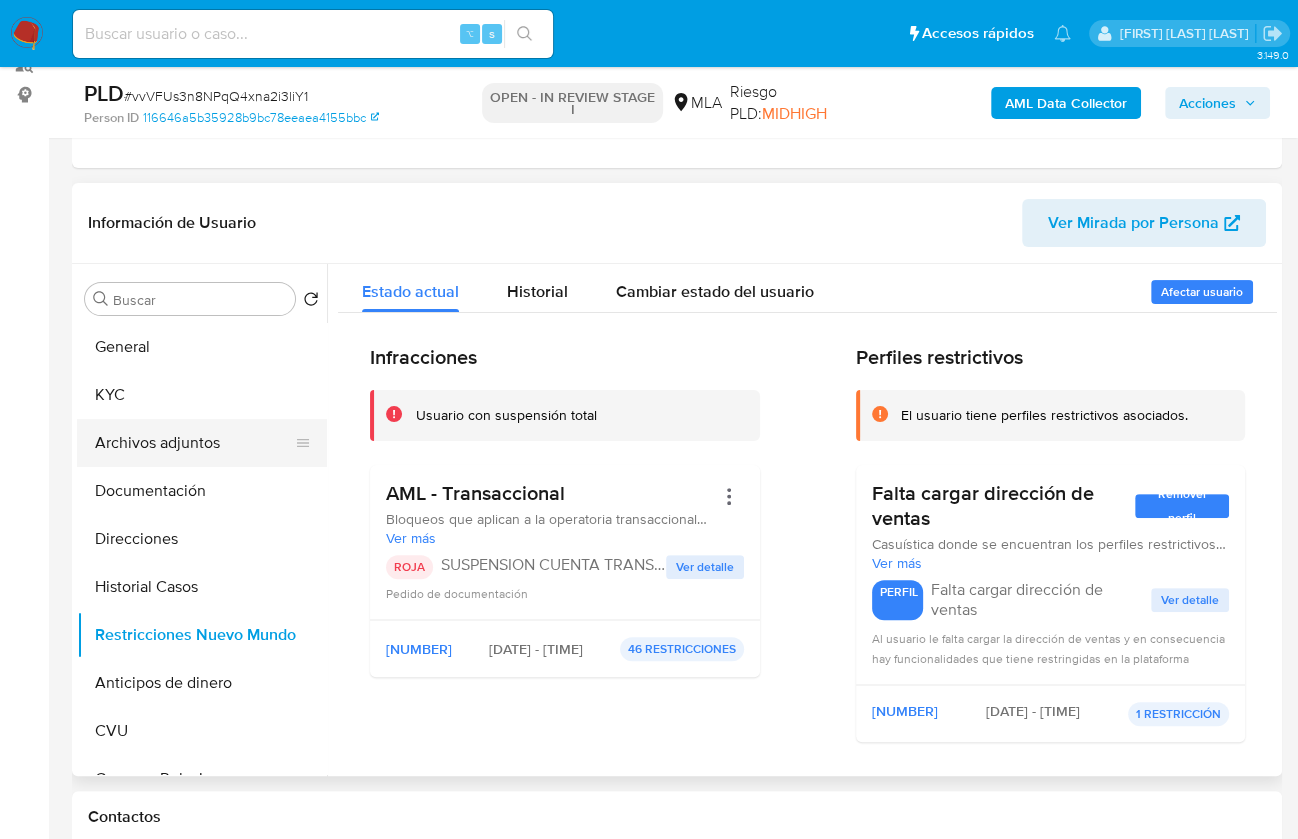 click on "Archivos adjuntos" at bounding box center (194, 443) 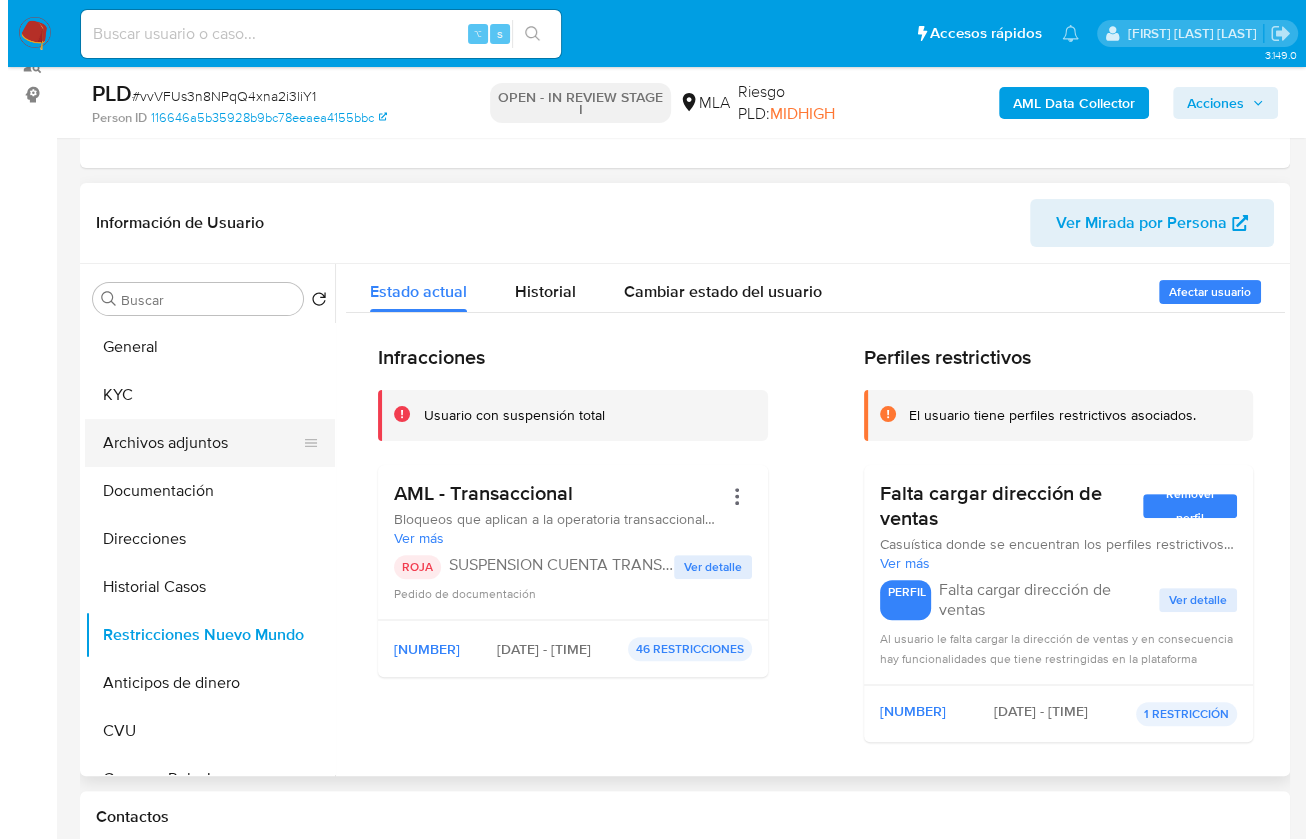 scroll, scrollTop: 0, scrollLeft: 0, axis: both 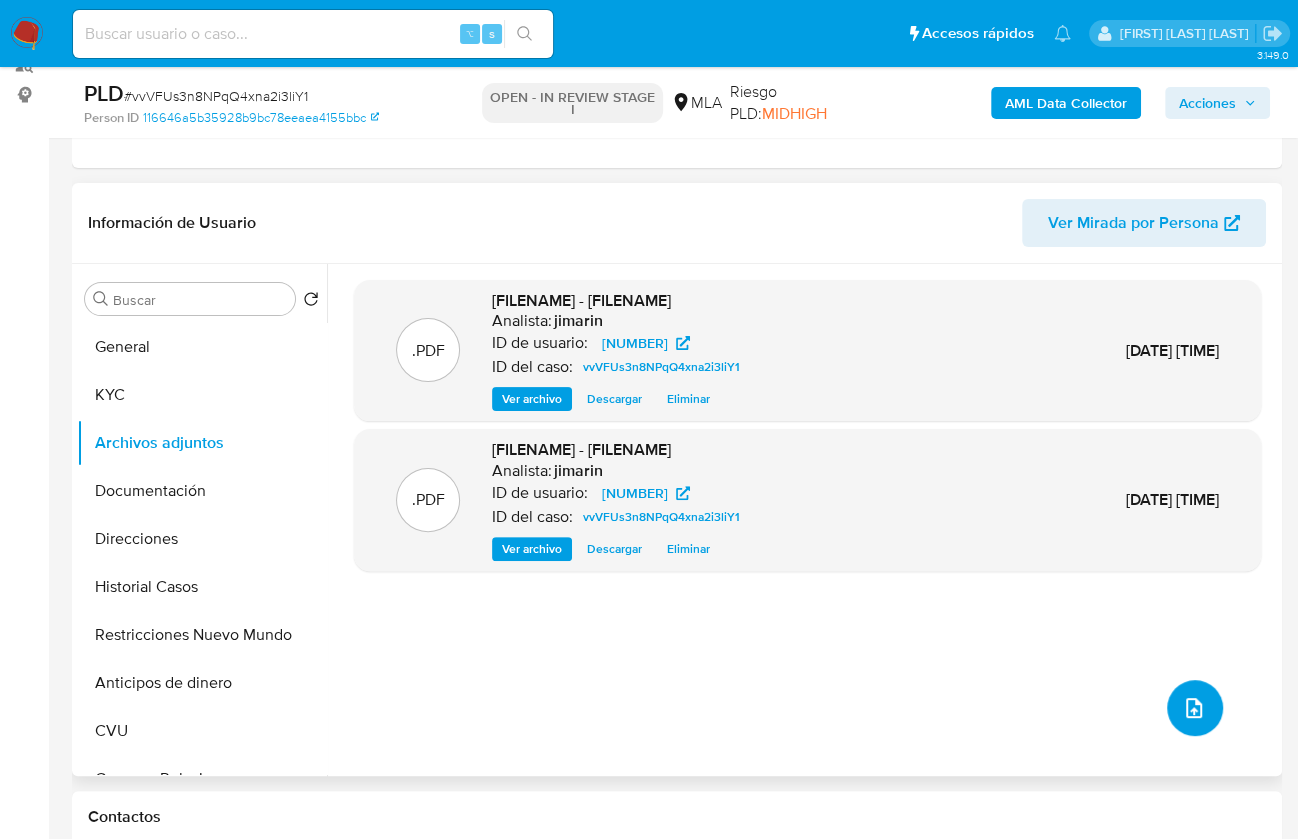 click 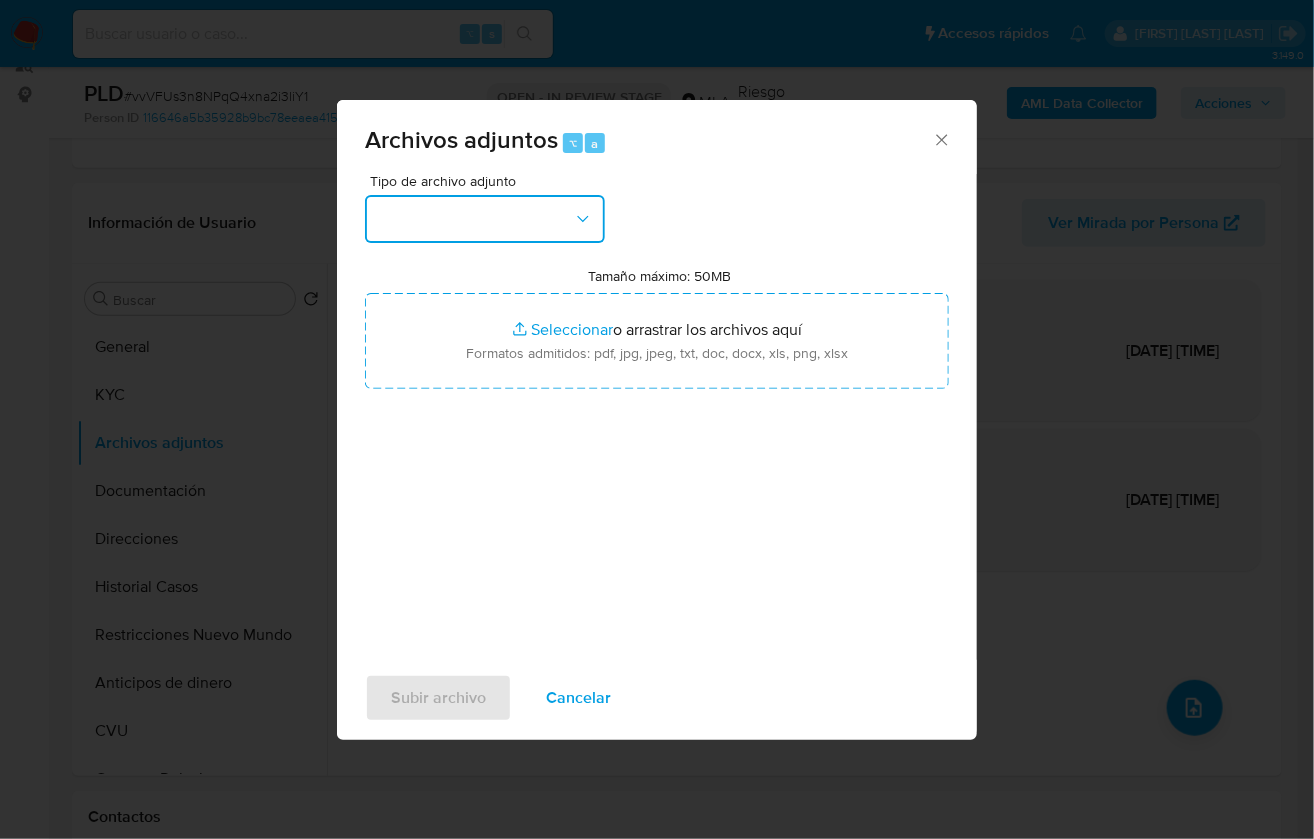 click at bounding box center [485, 219] 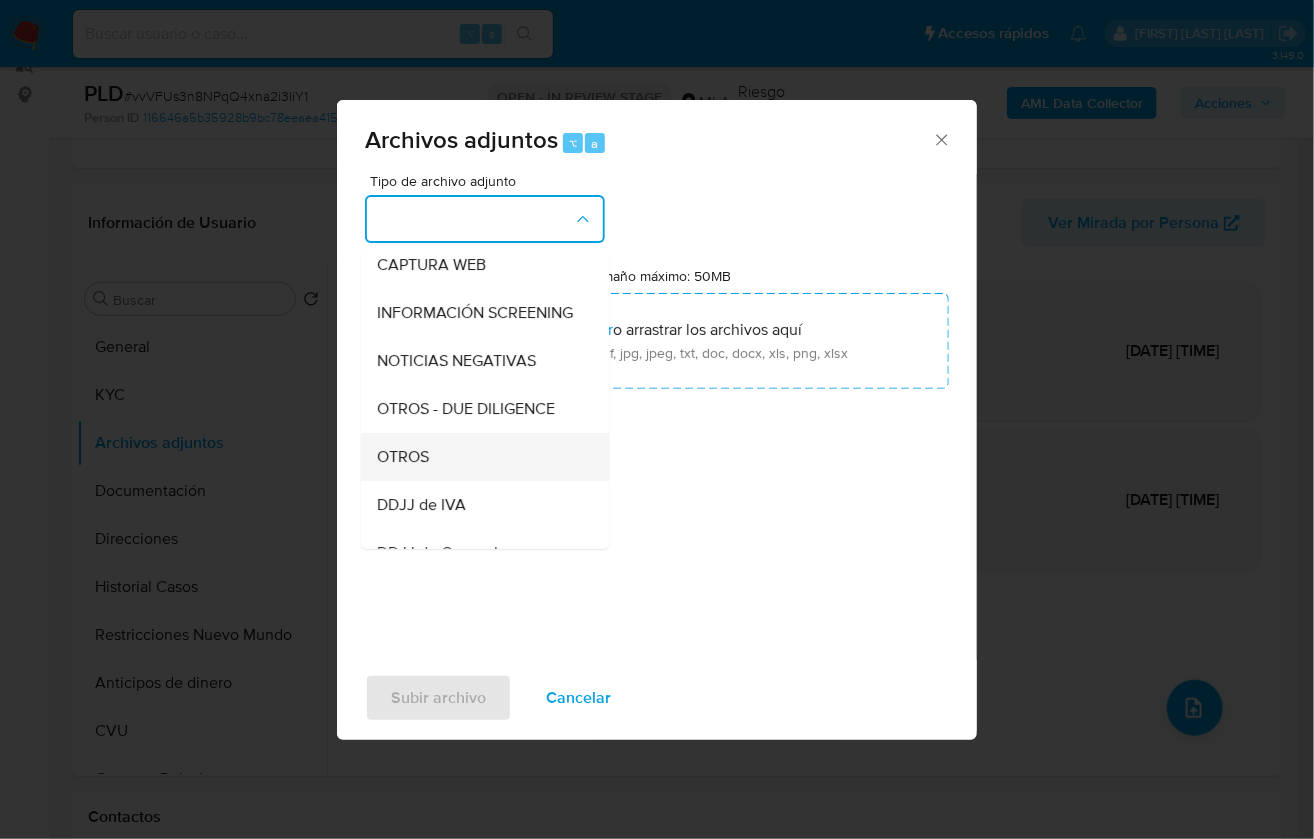 scroll, scrollTop: 371, scrollLeft: 0, axis: vertical 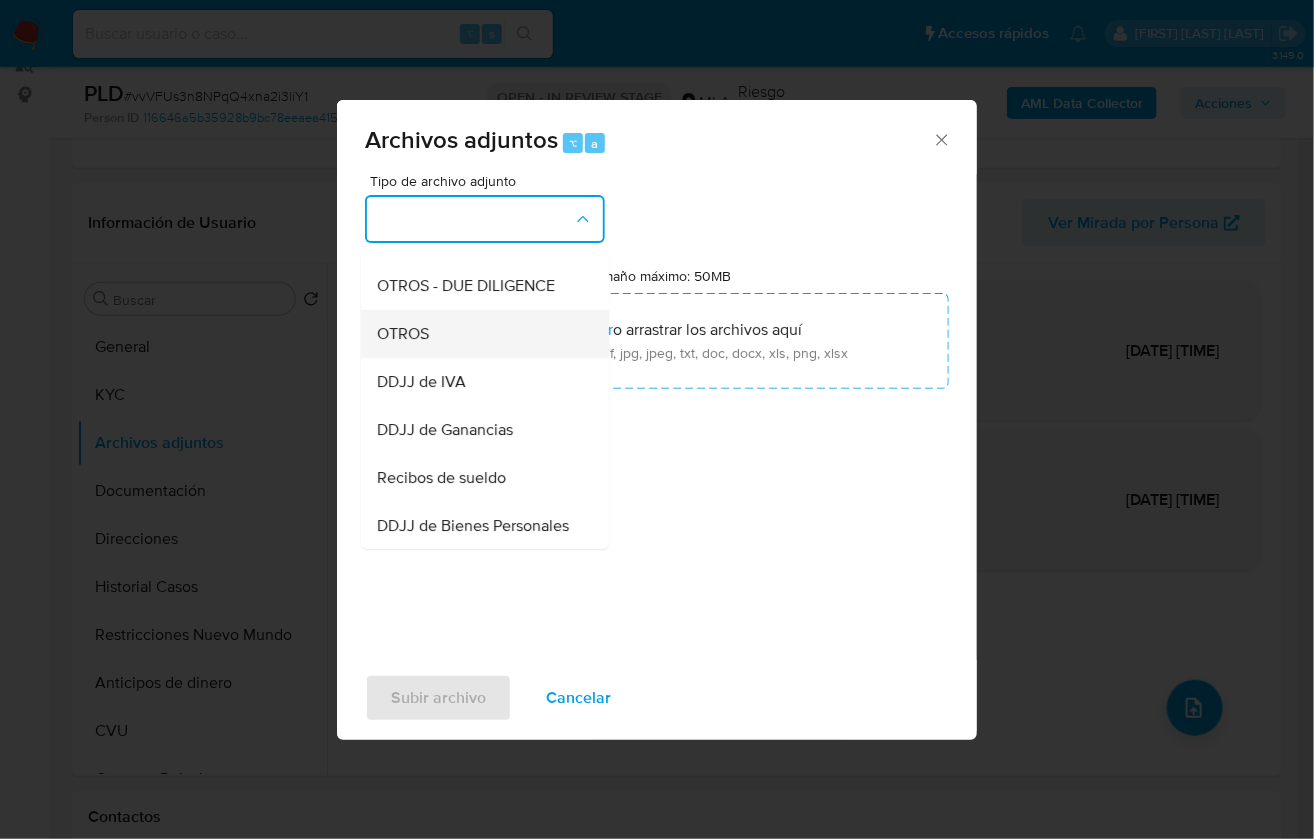 click on "OTROS" at bounding box center (479, 334) 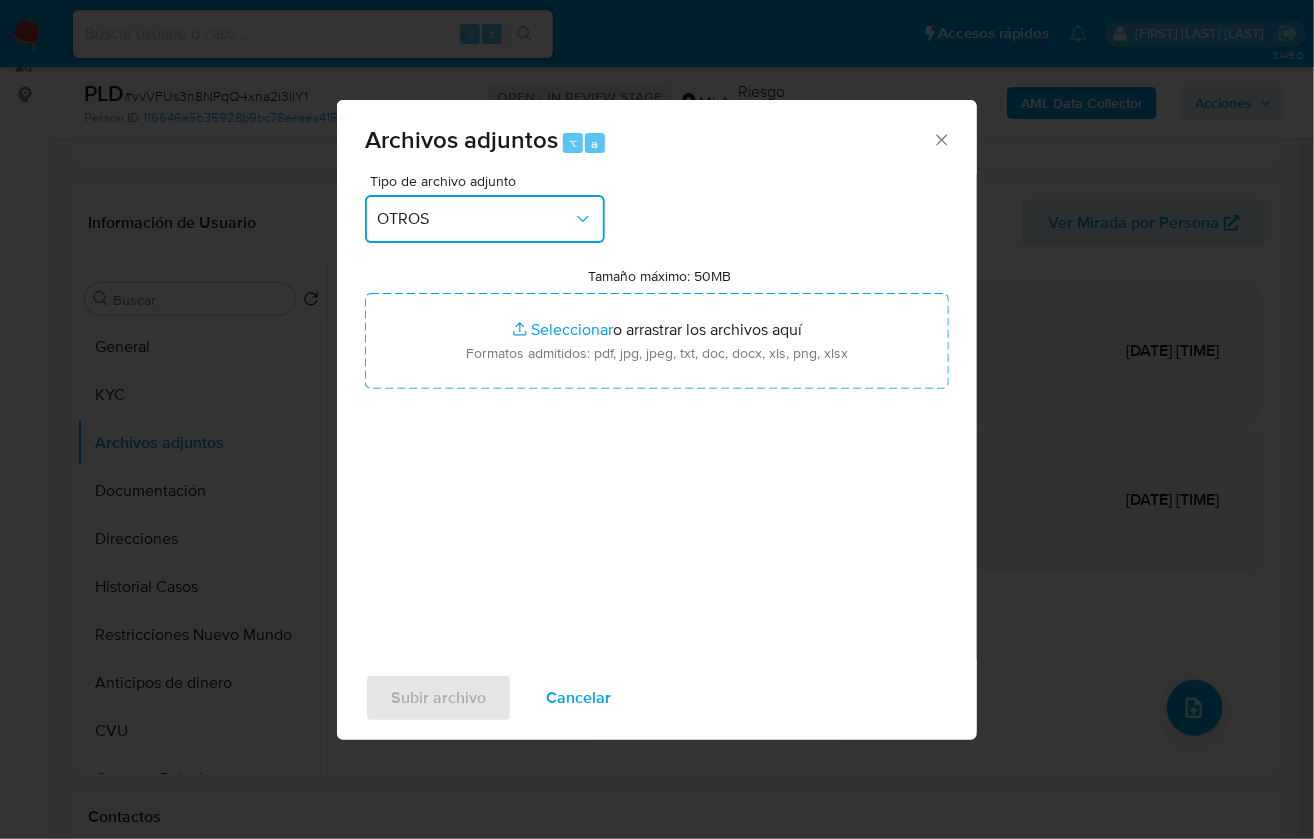 click on "OTROS" at bounding box center [475, 219] 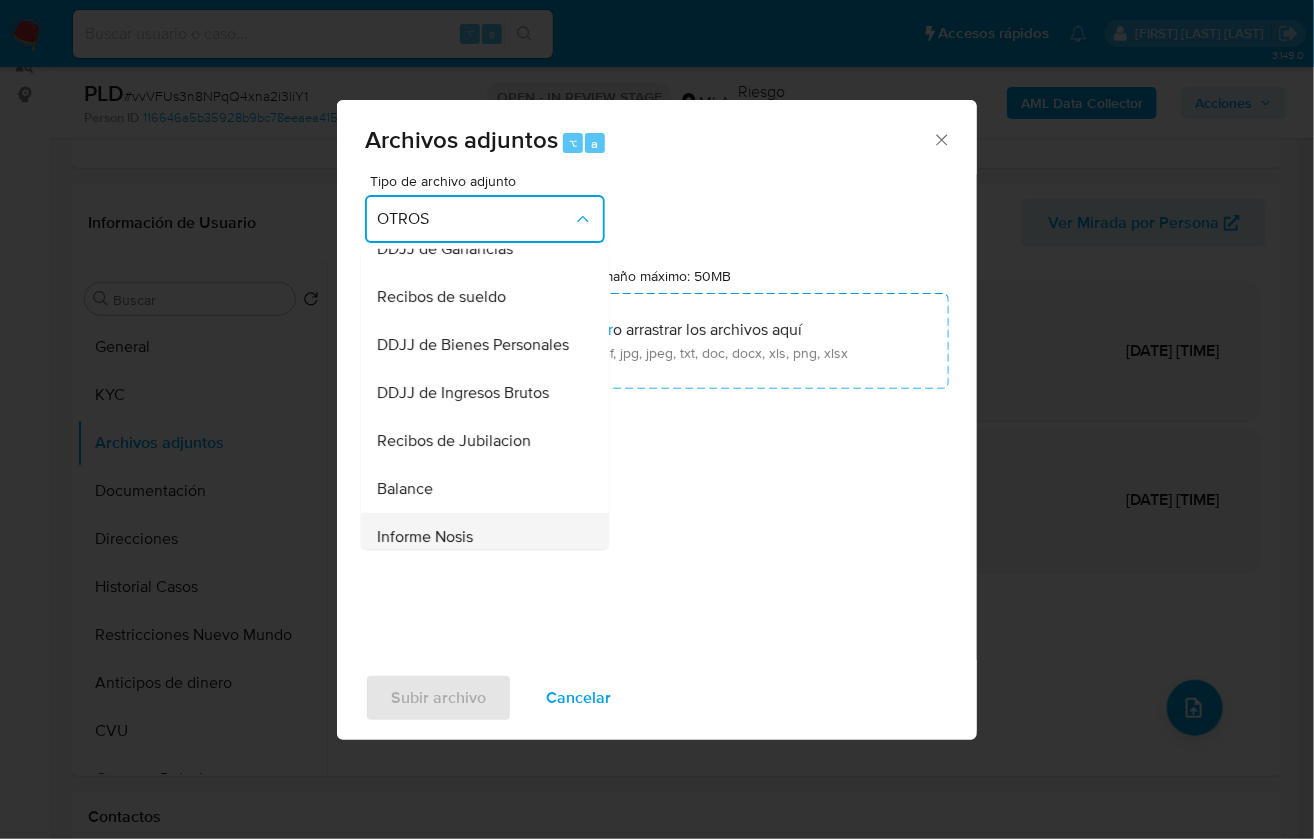 scroll, scrollTop: 513, scrollLeft: 0, axis: vertical 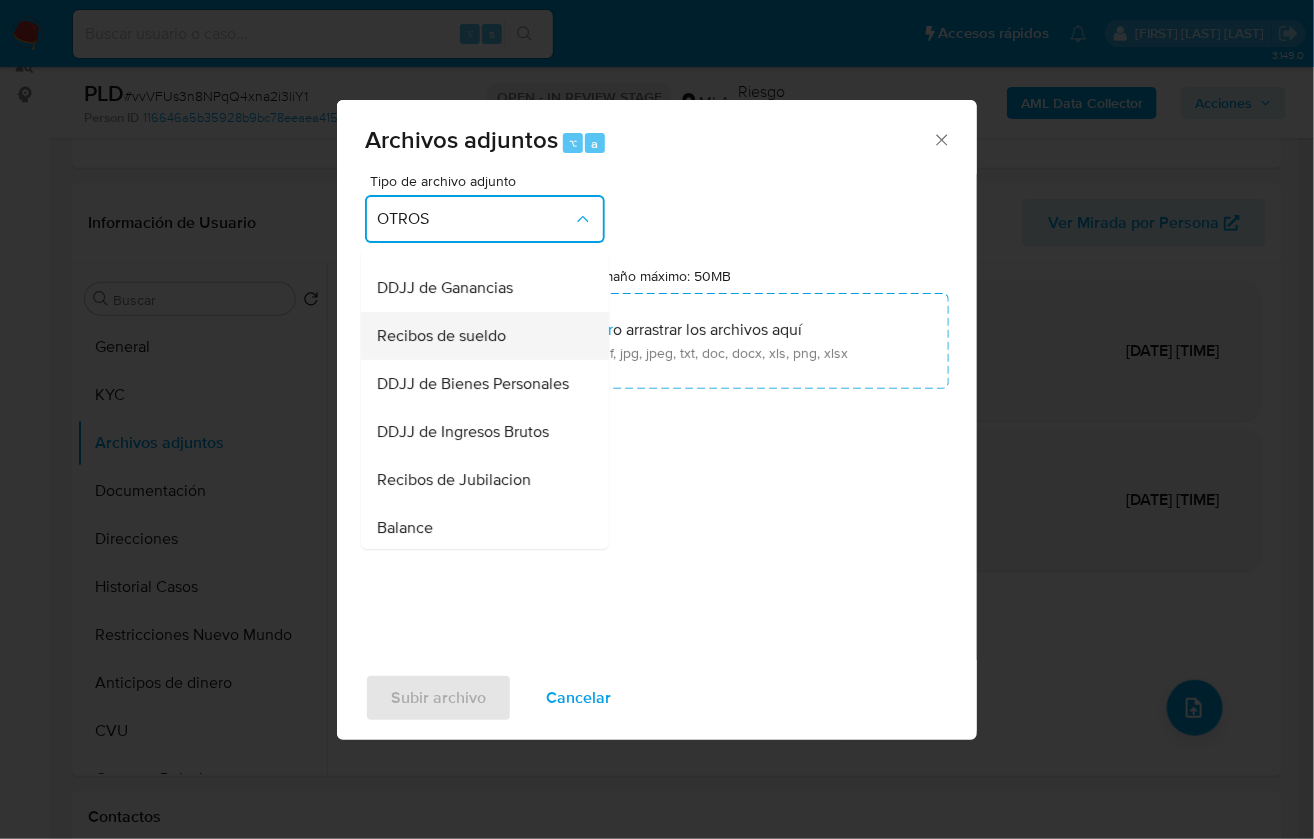 click on "Recibos de sueldo" at bounding box center [441, 336] 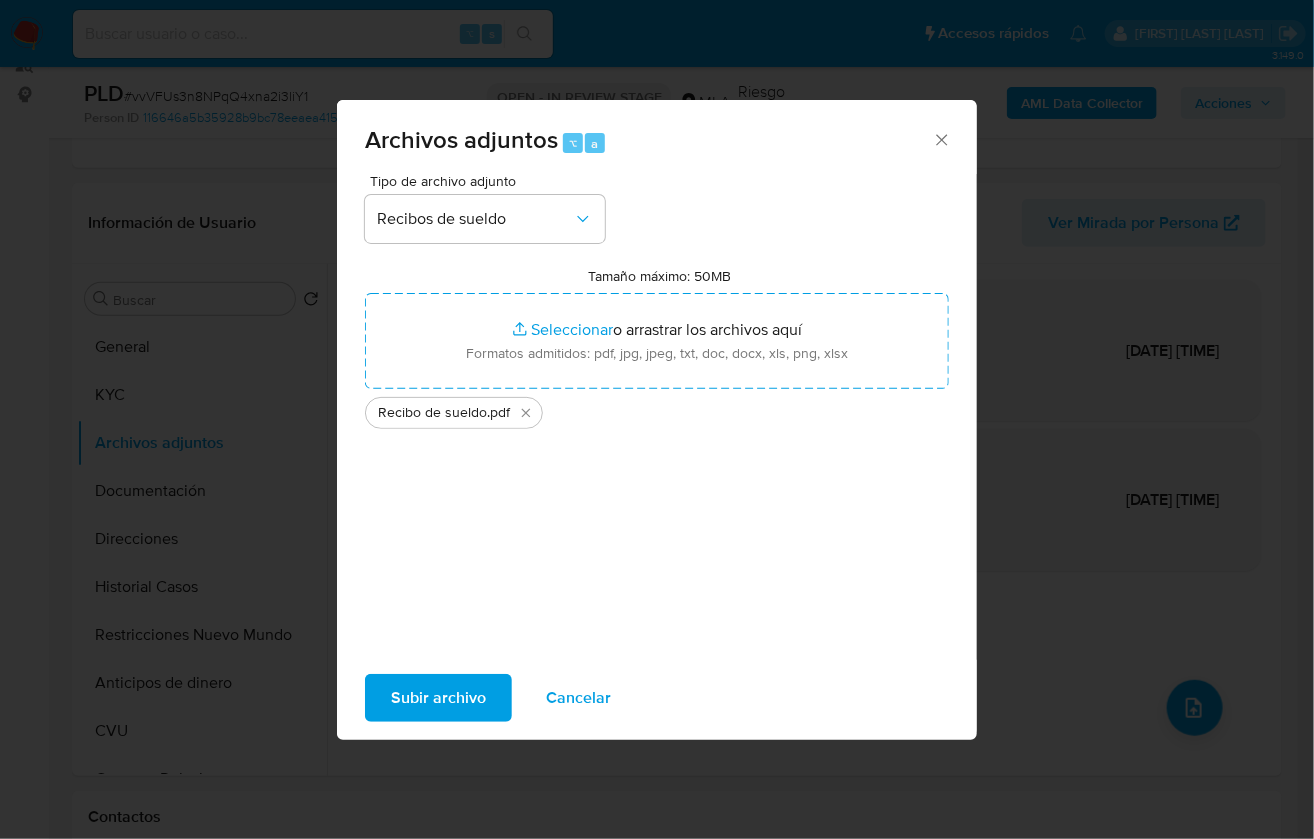 click on "Subir archivo" at bounding box center [438, 698] 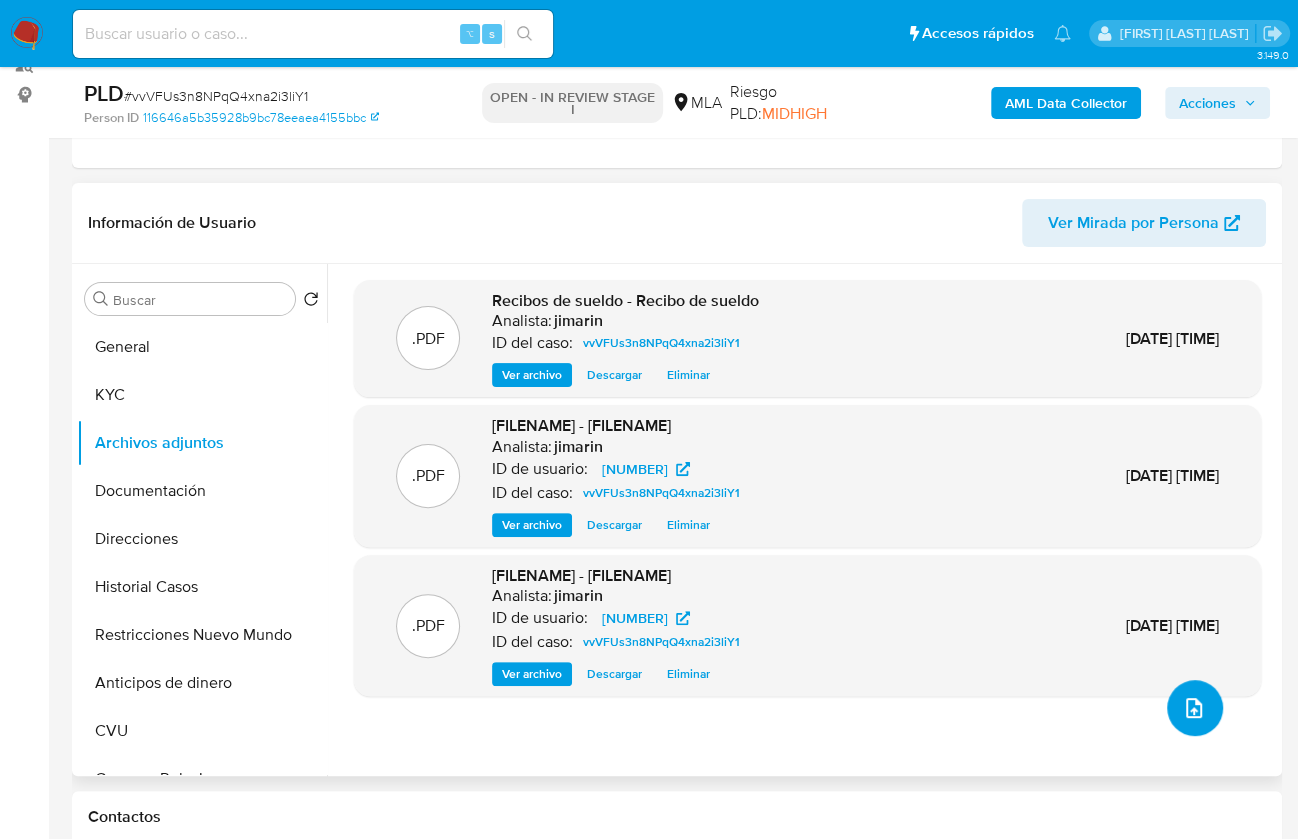 click at bounding box center (1195, 708) 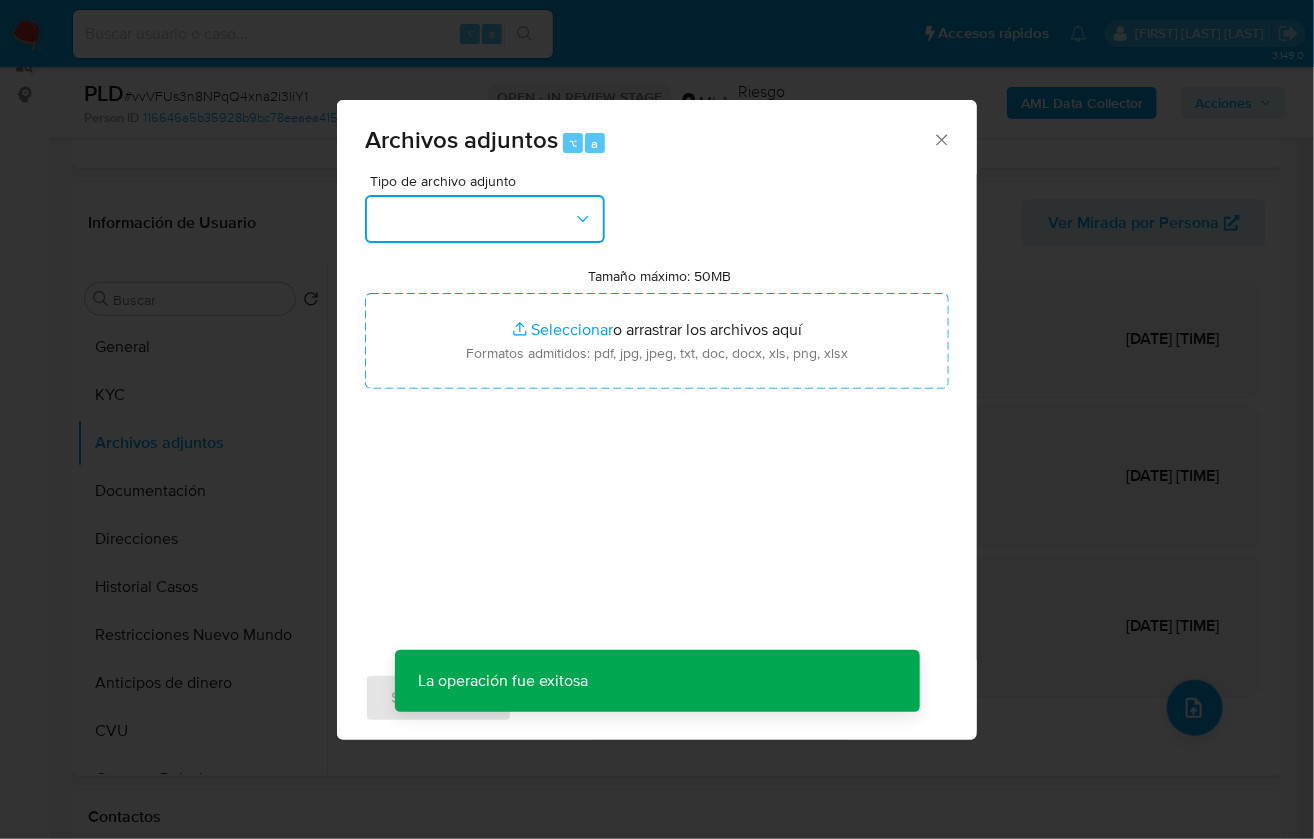 click at bounding box center [485, 219] 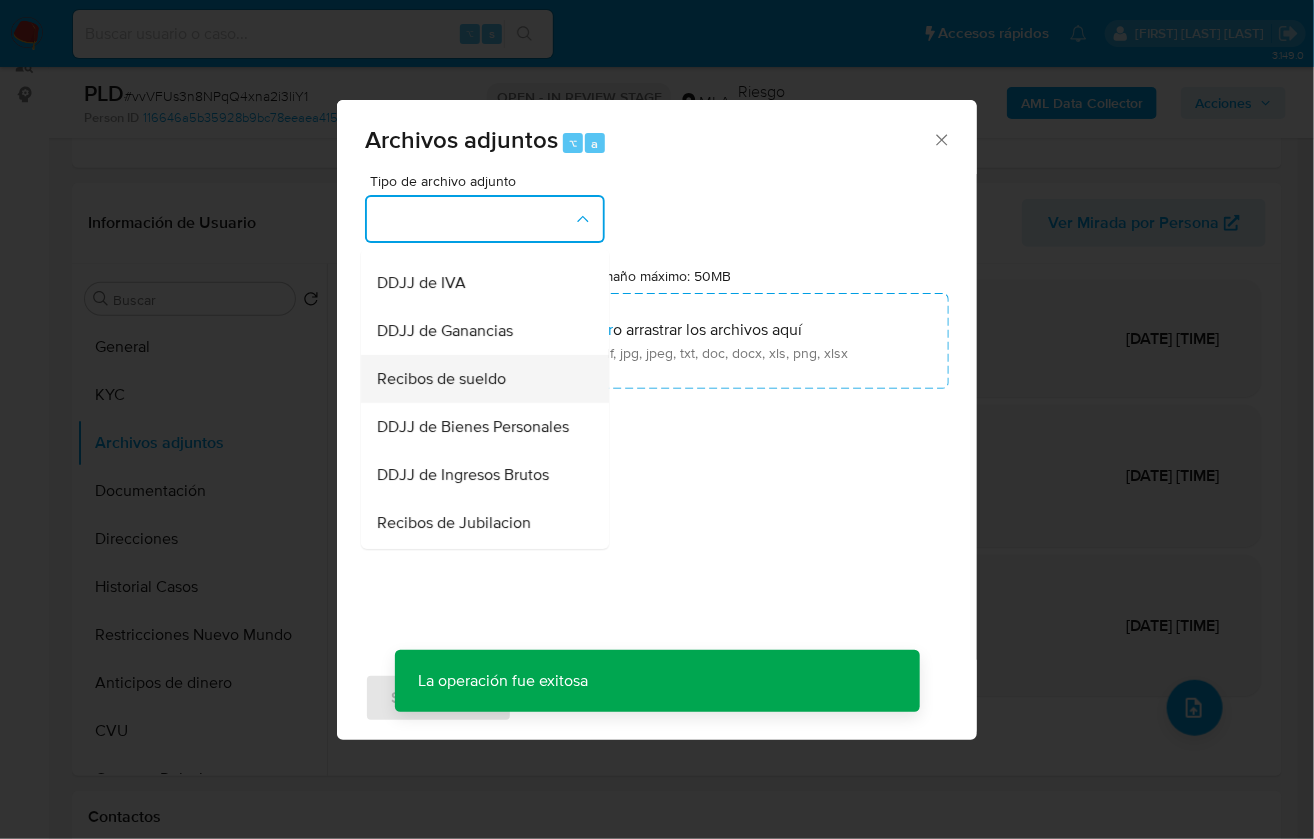 scroll, scrollTop: 507, scrollLeft: 0, axis: vertical 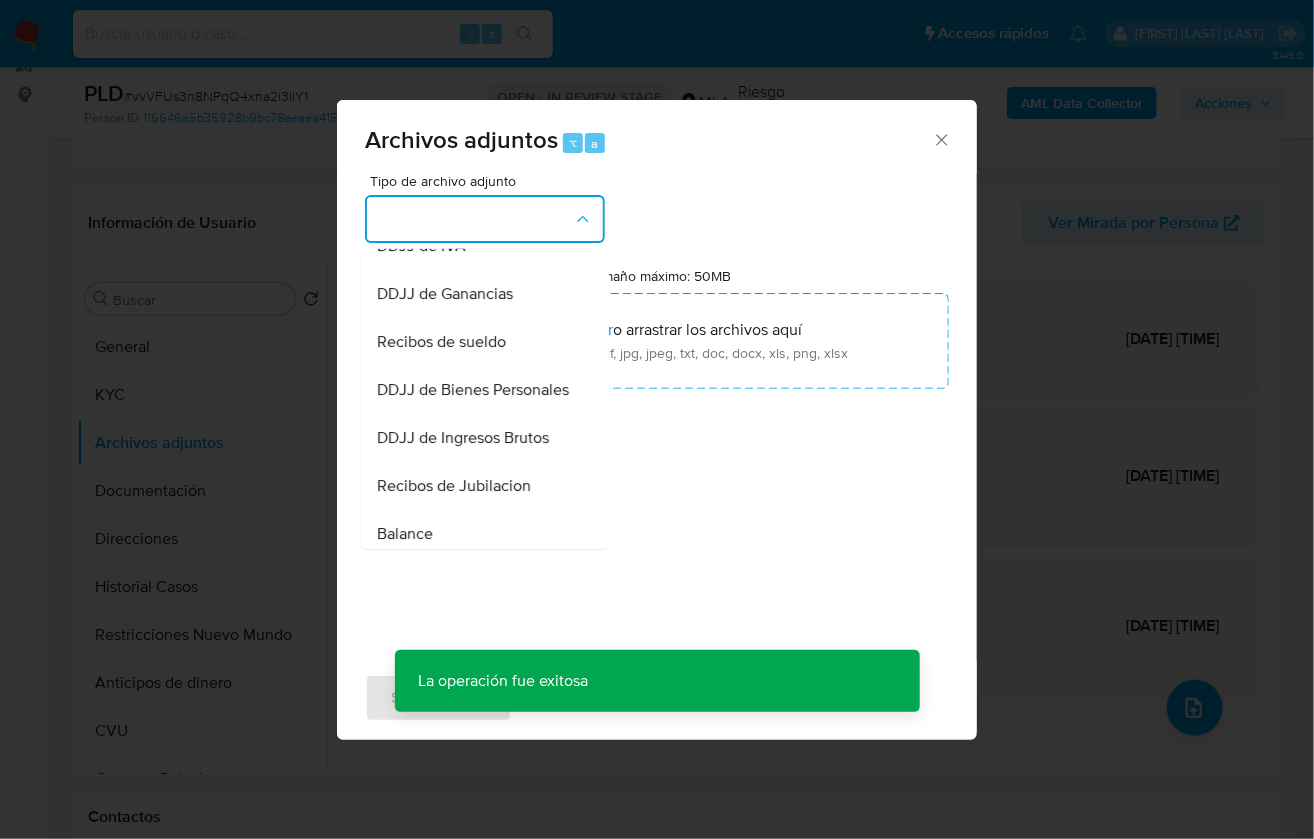click on "Tipo de archivo adjunto IDENTIFICACIÓN INGRESOS CAPTURA BUREAU CAPTURA DOWJONES CAPTURA GOOGLE CAPTURA WEB INFORMACIÓN SCREENING NOTICIAS NEGATIVAS OTROS - DUE DILIGENCE OTROS DDJJ de IVA DDJJ de Ganancias  Recibos de sueldo DDJJ de Bienes Personales DDJJ de Ingresos Brutos Recibos de Jubilacion Balance Informe Nosis Facturacion Resumen de comprobantes electronicos emitidos ARCA Libros de IVA Tamaño máximo: 50MB Seleccionar archivos Seleccionar  o arrastrar los archivos aquí Formatos admitidos: pdf, jpg, jpeg, txt, doc, docx, xls, png, xlsx La operación fue exitosa La operación fue exitosa" at bounding box center [657, 410] 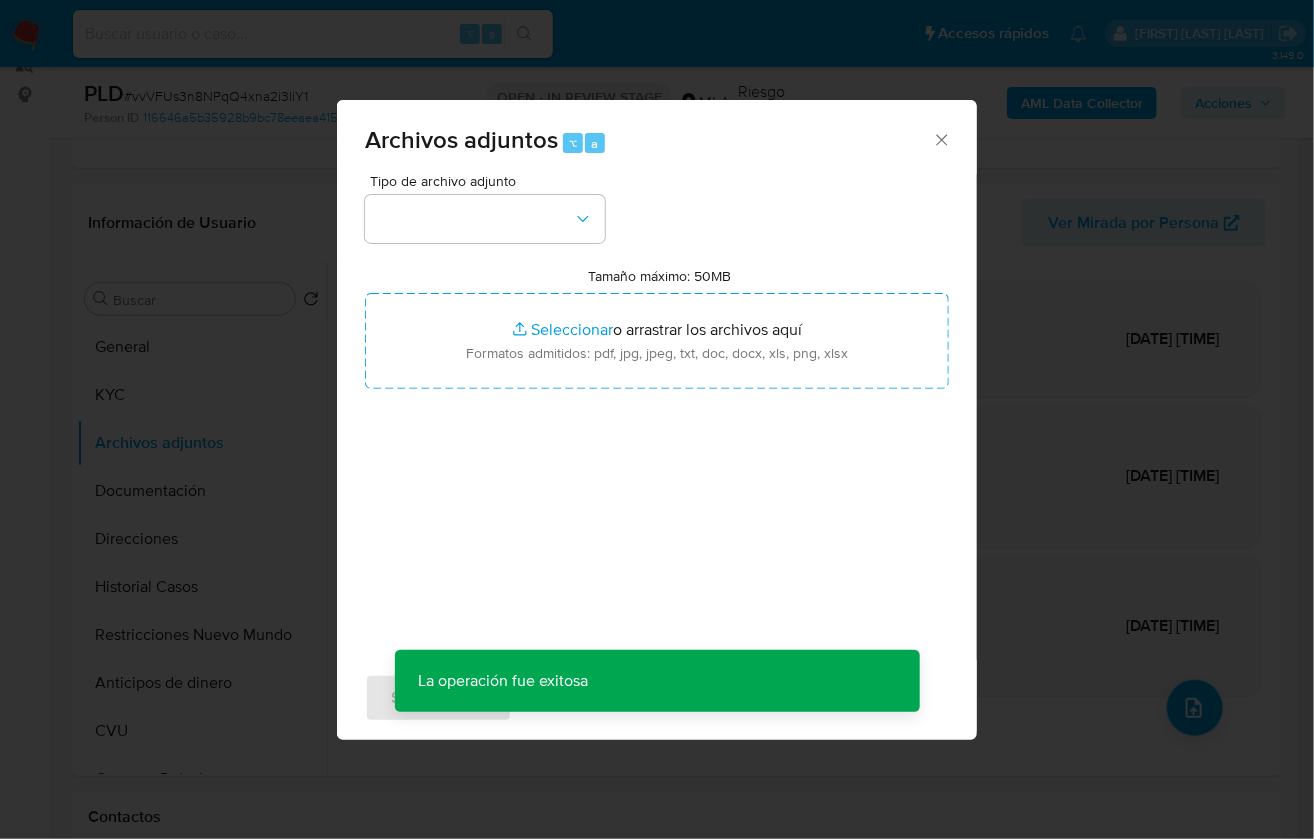 click 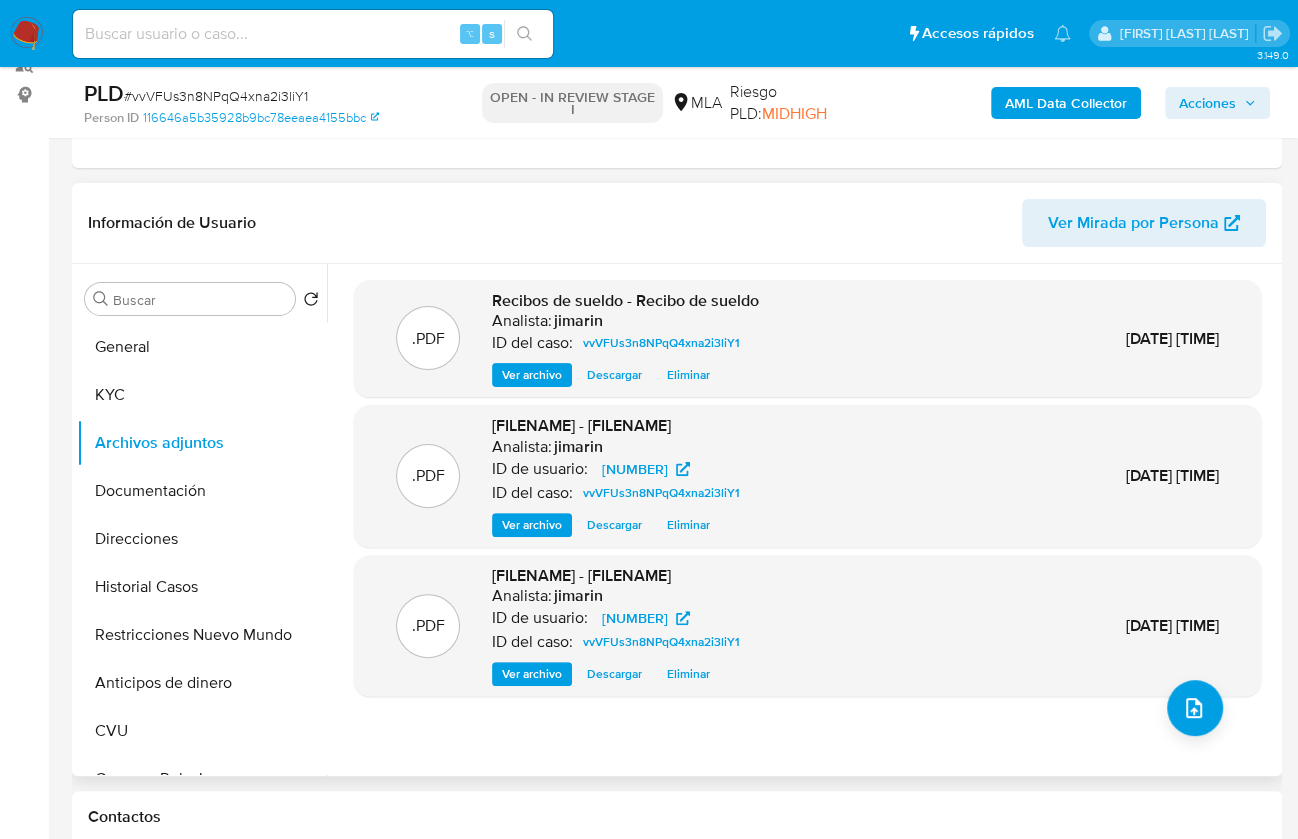click on ".PDF vvVFUs3n8NPqQ4xna2i3liY1_external_info_6_8_2025.pdf - vvVFUs3n8NPqQ4xna2i3liY1_external_info_6_8_2025 Analista: jimarin ID de usuario: 838346641 ID del caso: vvVFUs3n8NPqQ4xna2i3liY1 Ver archivo Descargar Eliminar 06/Ago/2025 17:21:13" at bounding box center [807, 626] 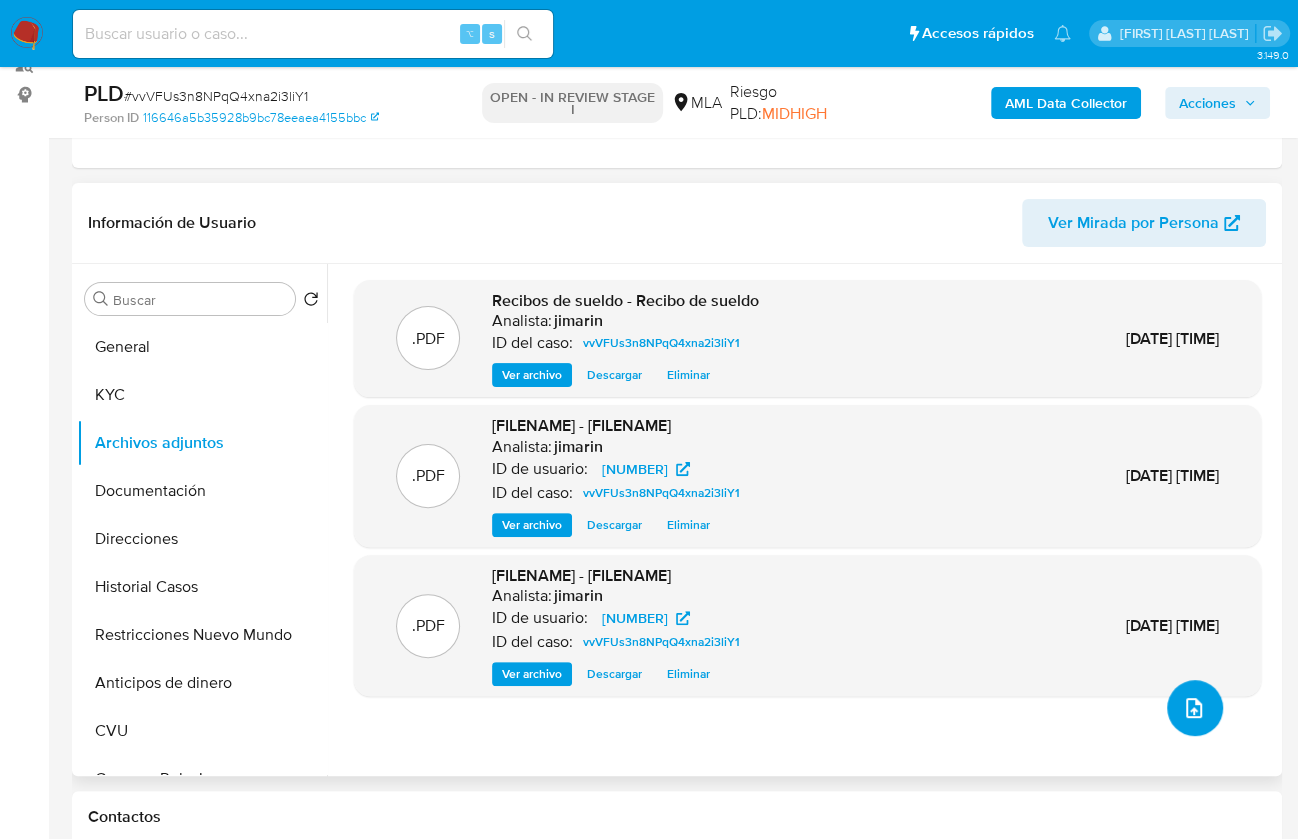 click at bounding box center [1195, 708] 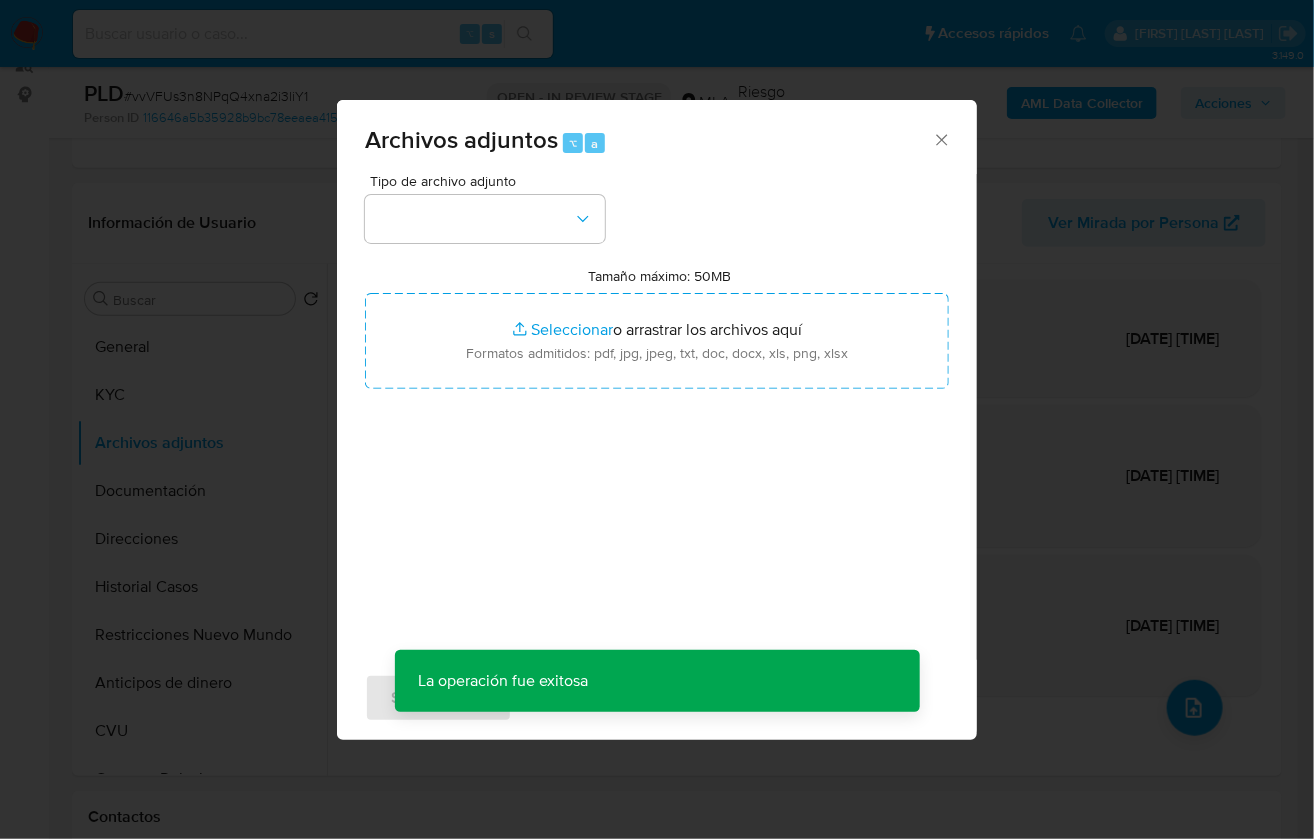 click on "Tipo de archivo adjunto" at bounding box center [490, 181] 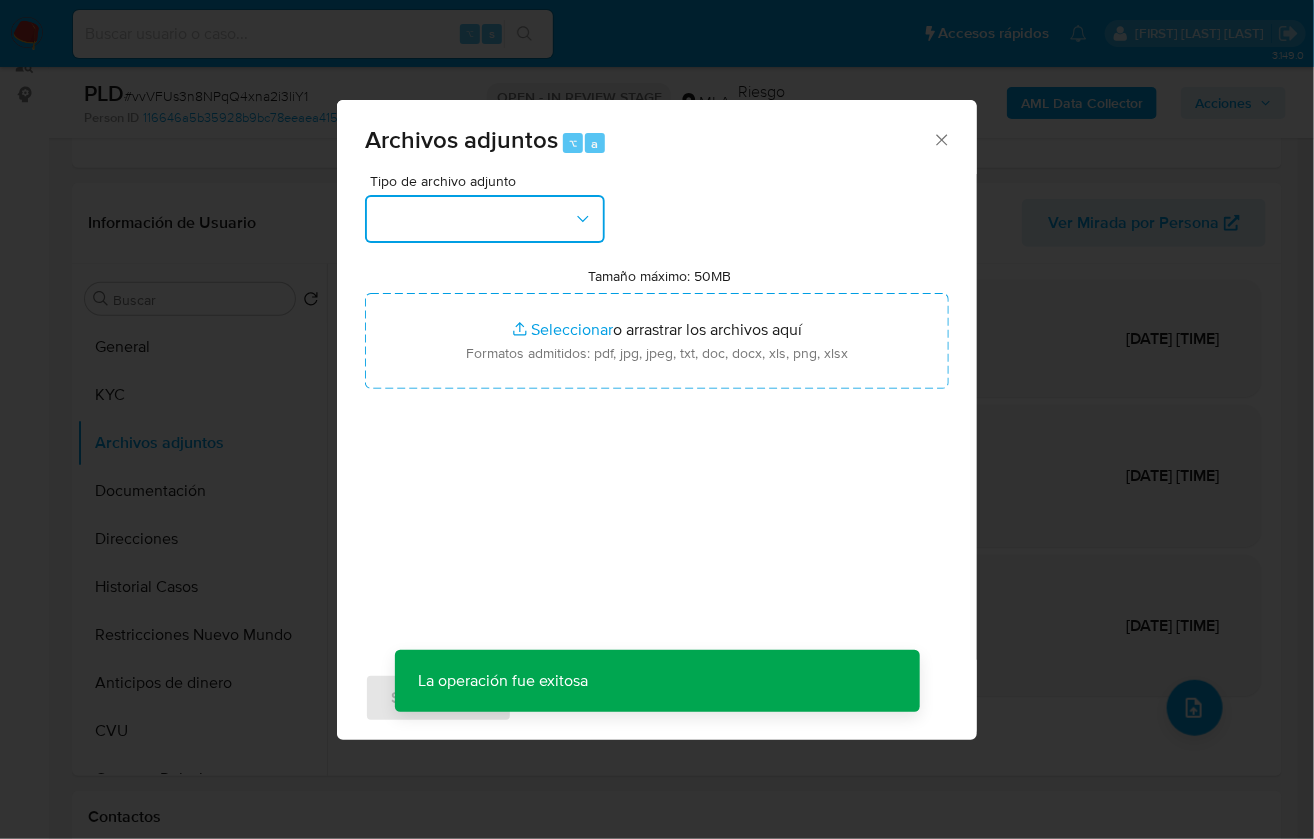 click at bounding box center [485, 219] 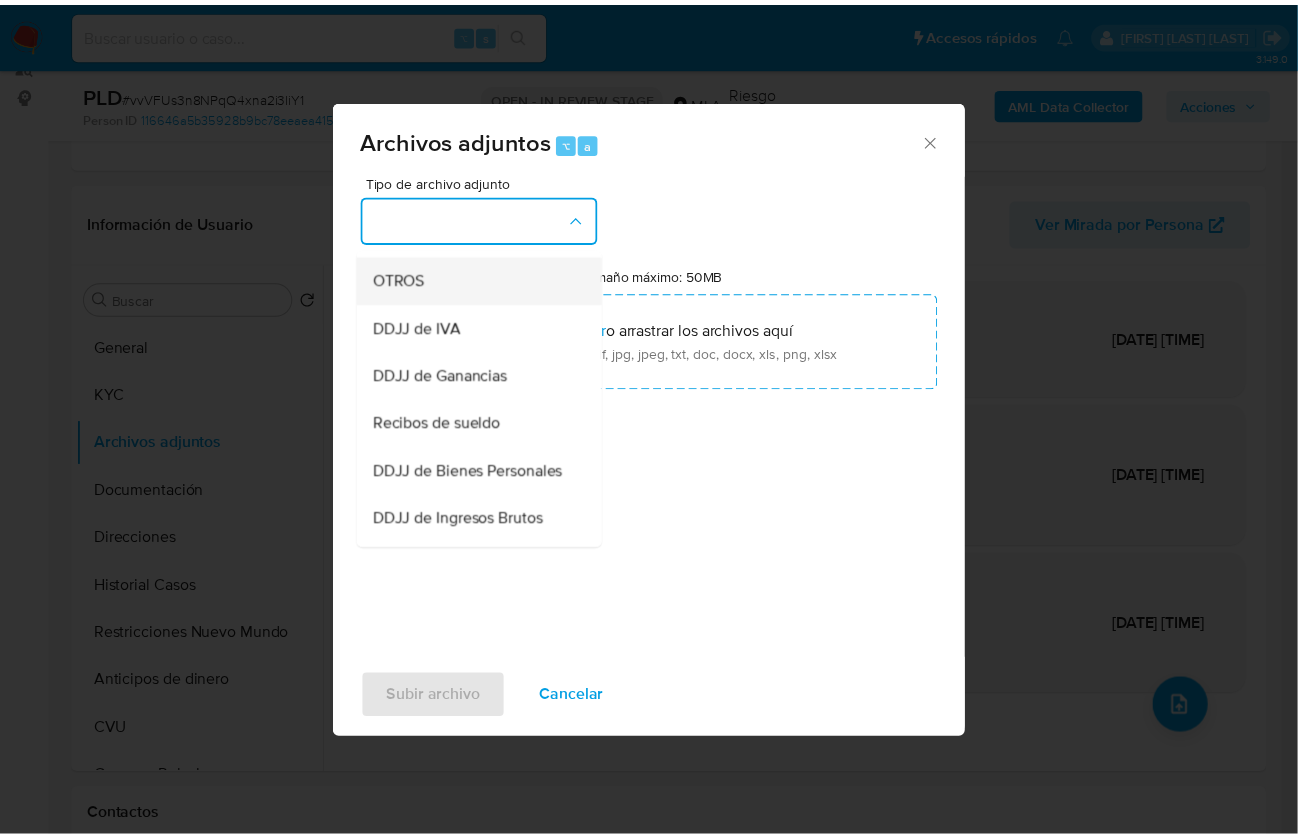scroll, scrollTop: 421, scrollLeft: 0, axis: vertical 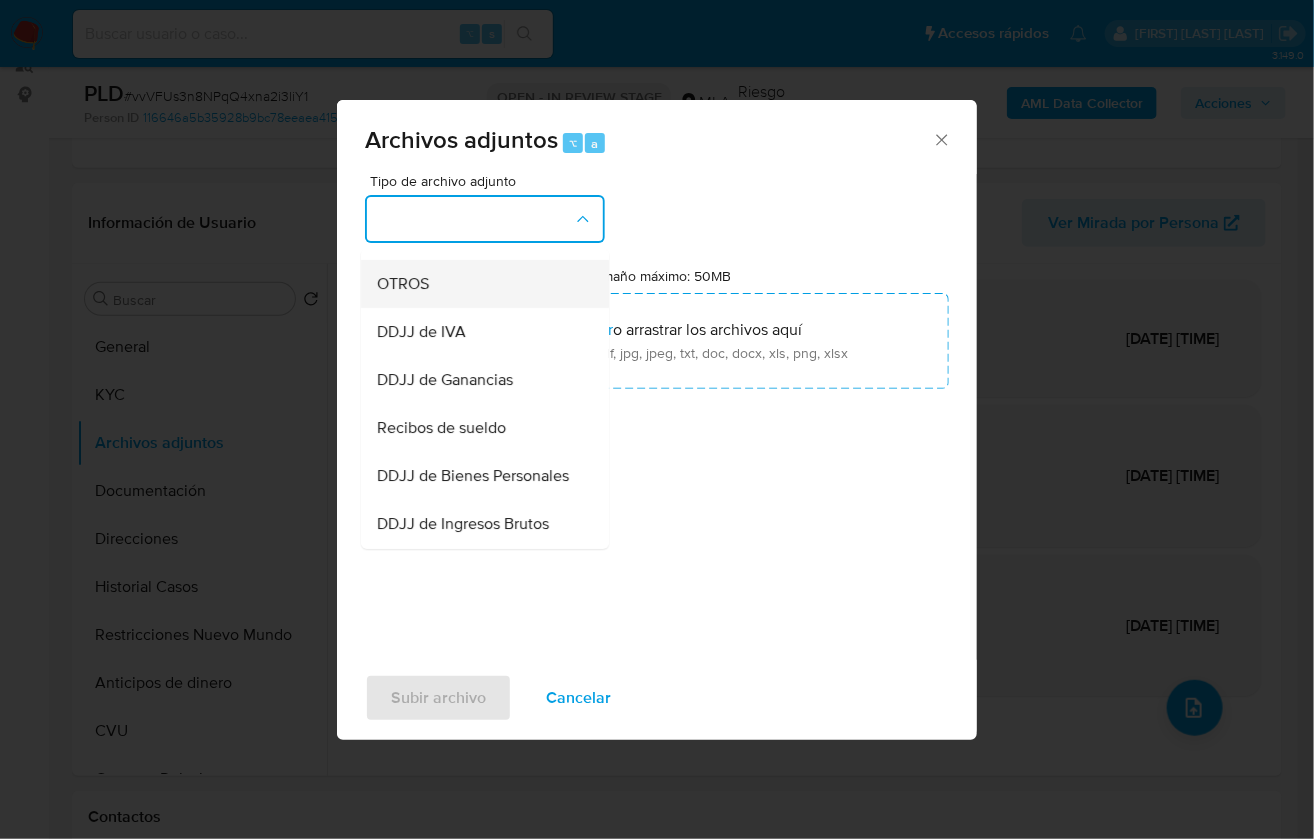 click on "OTROS" at bounding box center (479, 284) 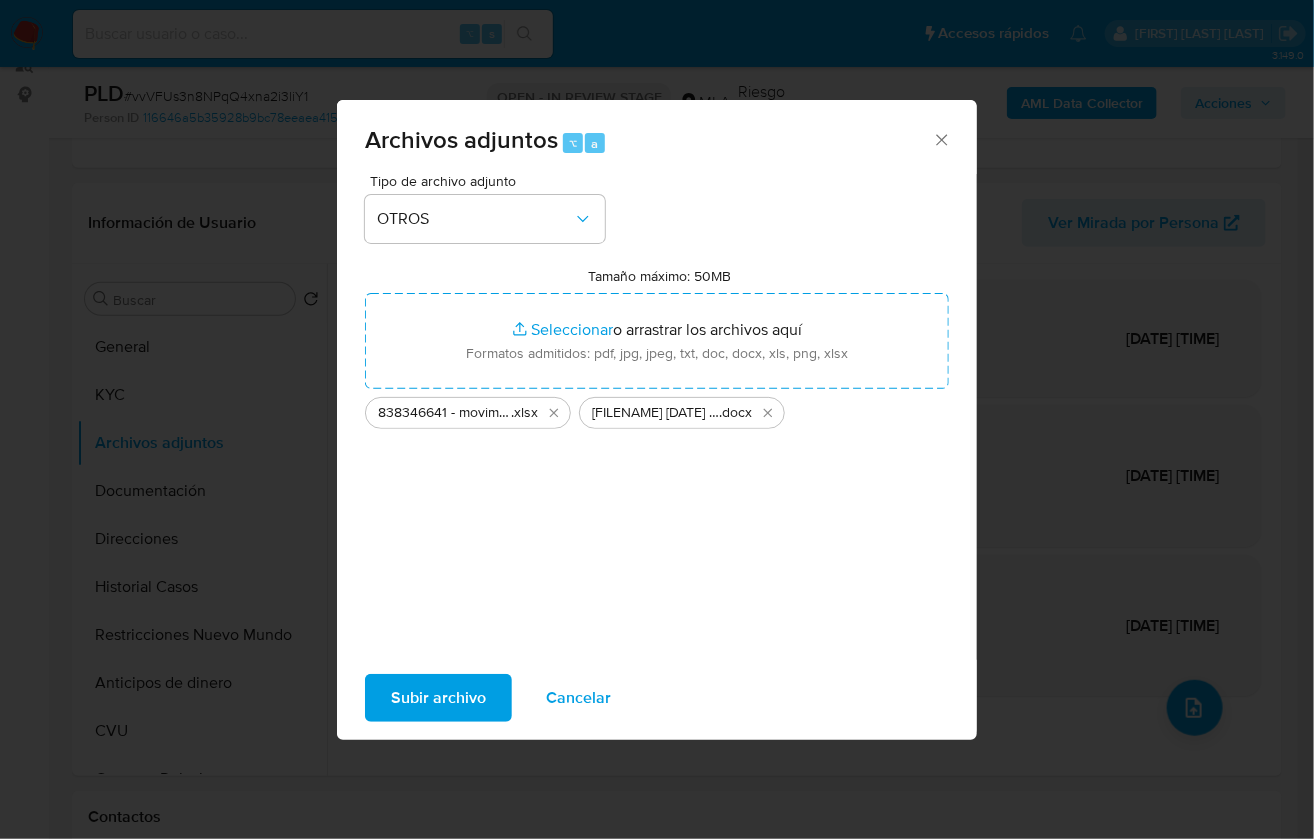 click on "Subir archivo" at bounding box center [438, 698] 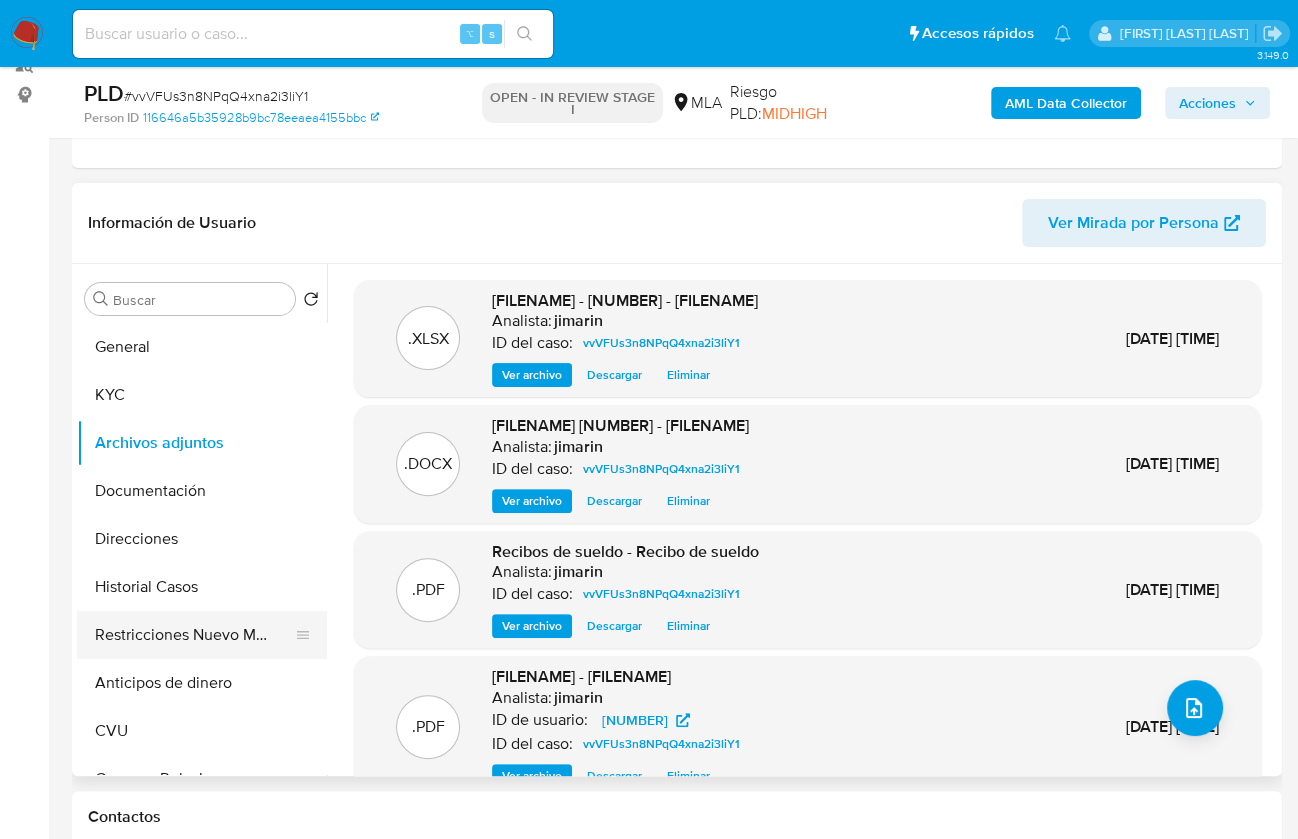 click on "Restricciones Nuevo Mundo" at bounding box center (194, 635) 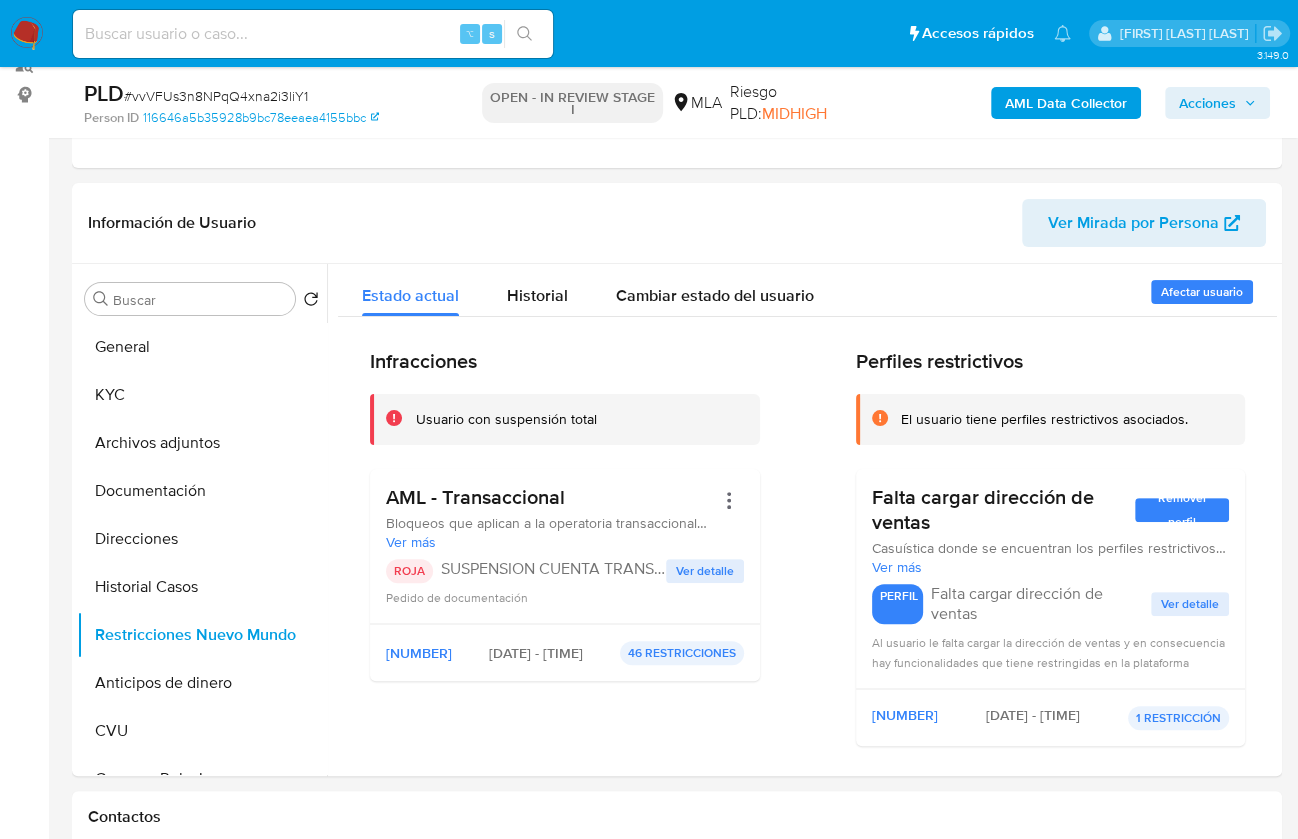drag, startPoint x: 1195, startPoint y: 110, endPoint x: 1166, endPoint y: 118, distance: 30.083218 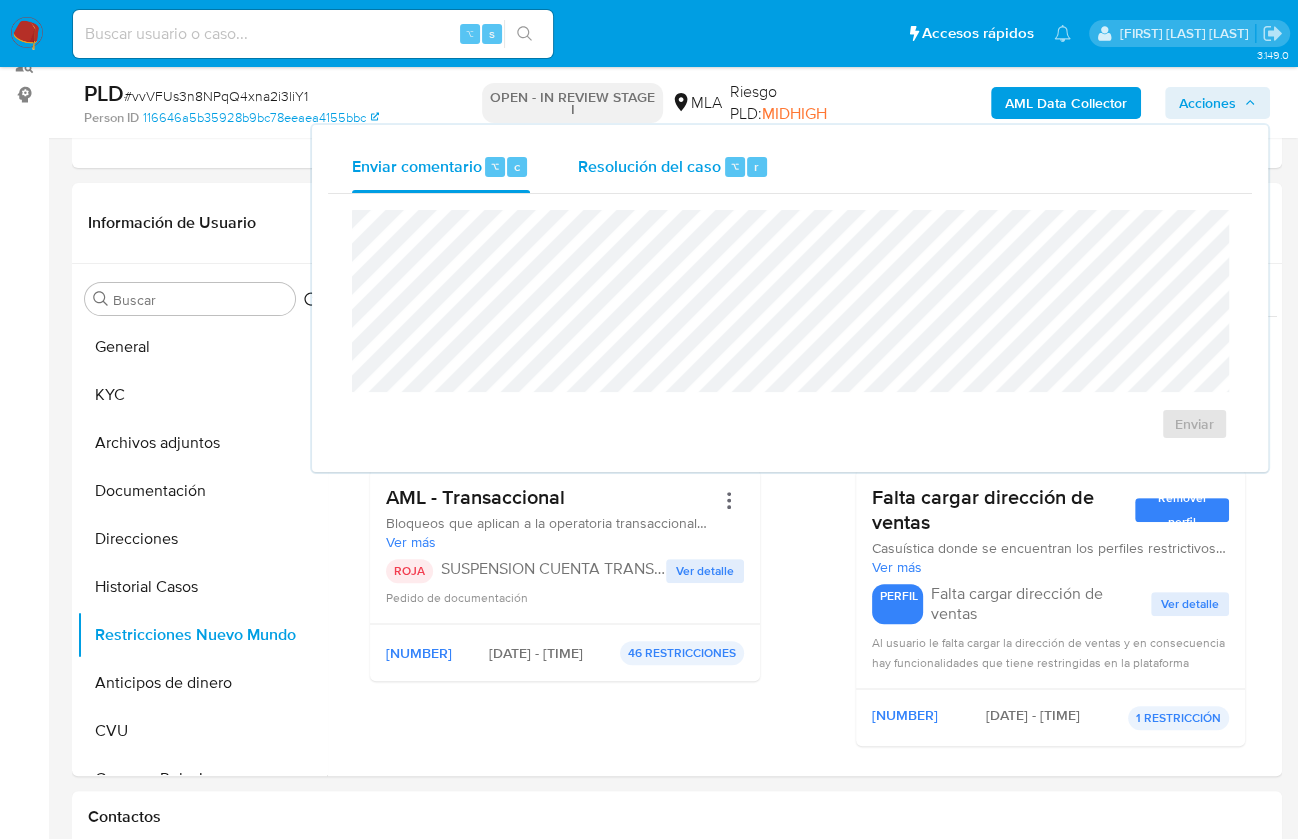 click on "Resolución del caso" at bounding box center (649, 165) 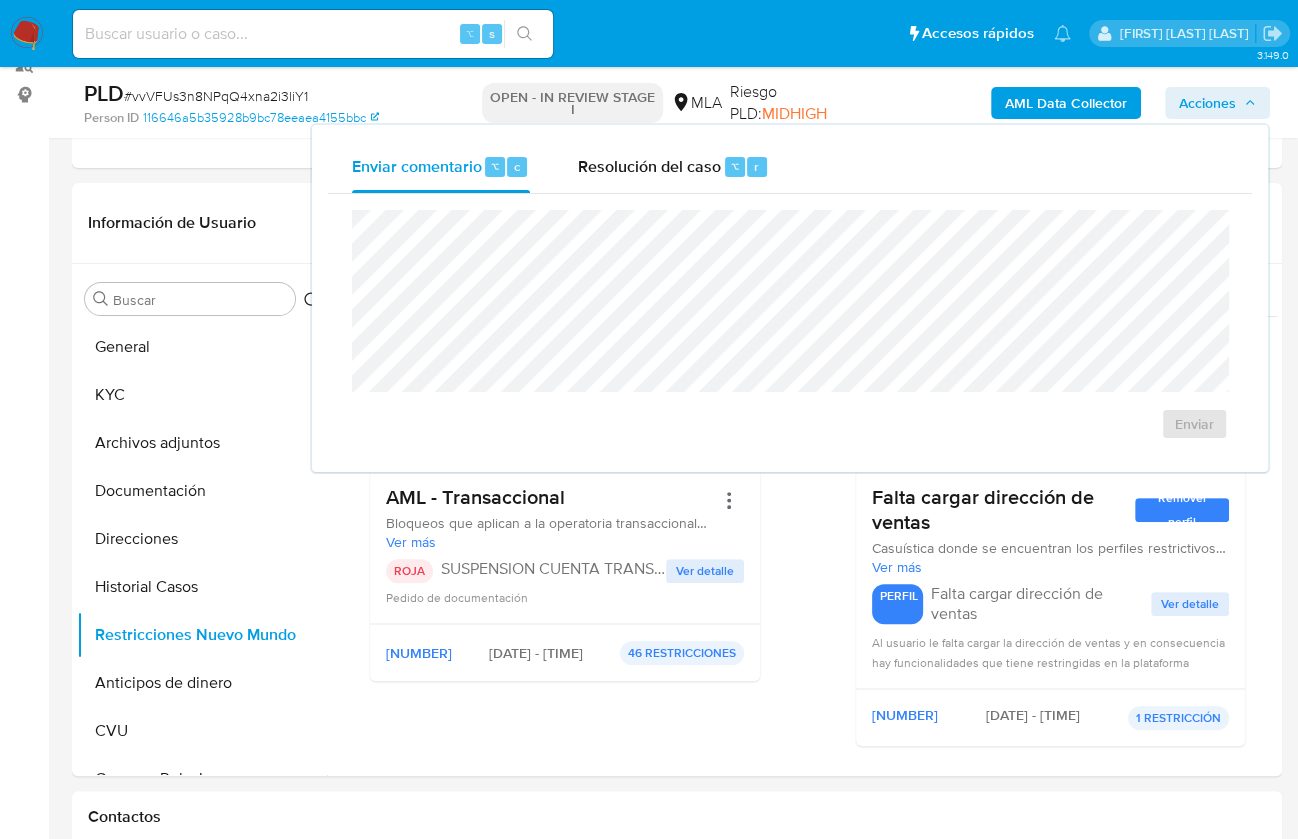 type 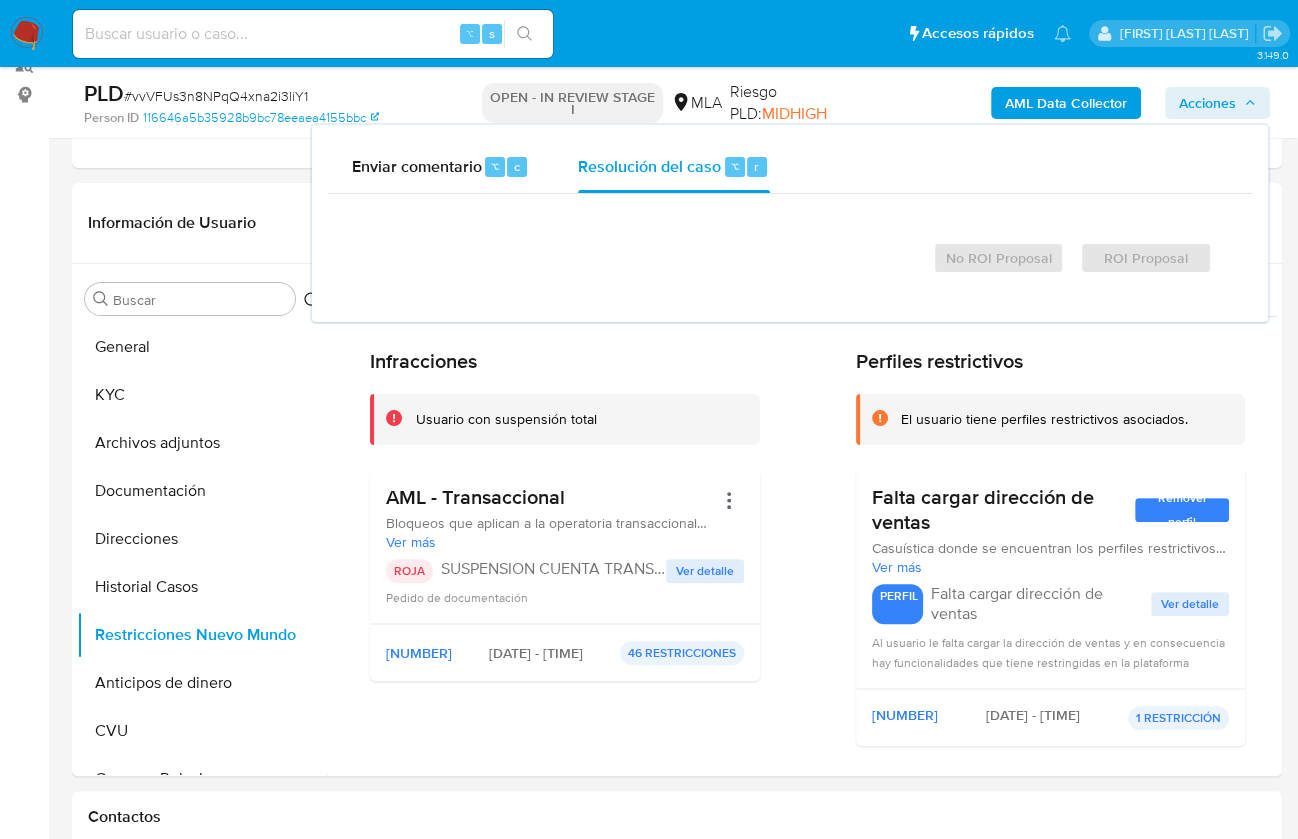 click on "No ROI Proposal ROI Proposal" at bounding box center (790, 250) 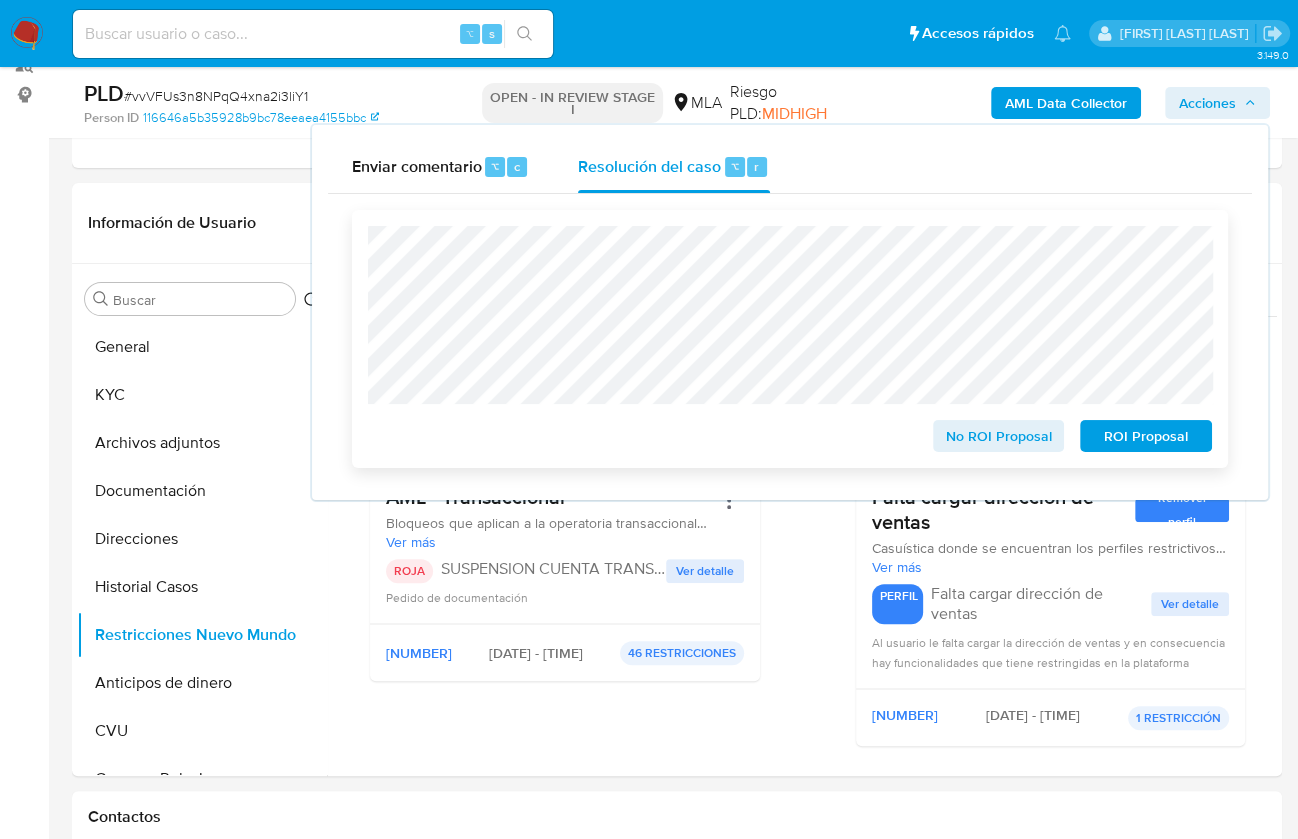 click on "ROI Proposal" at bounding box center (1146, 436) 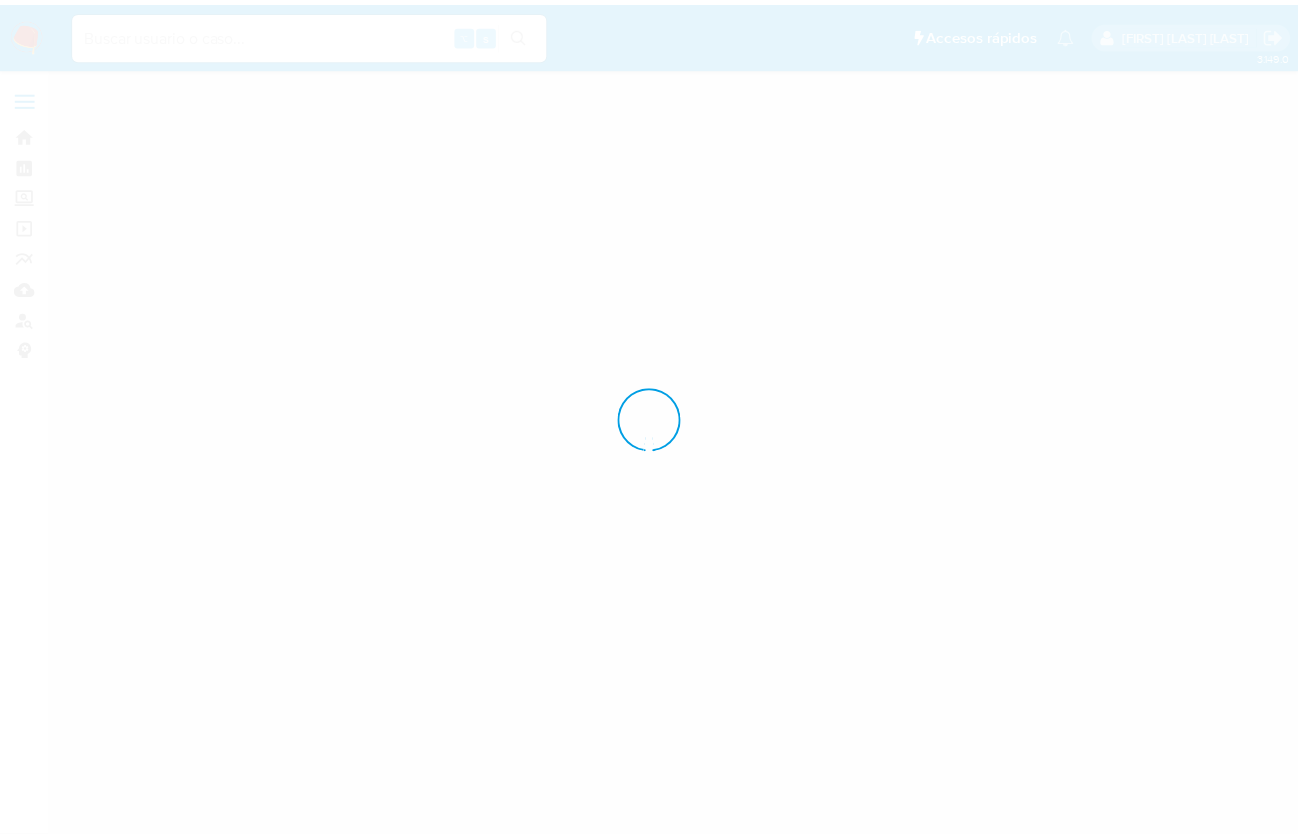 scroll, scrollTop: 0, scrollLeft: 0, axis: both 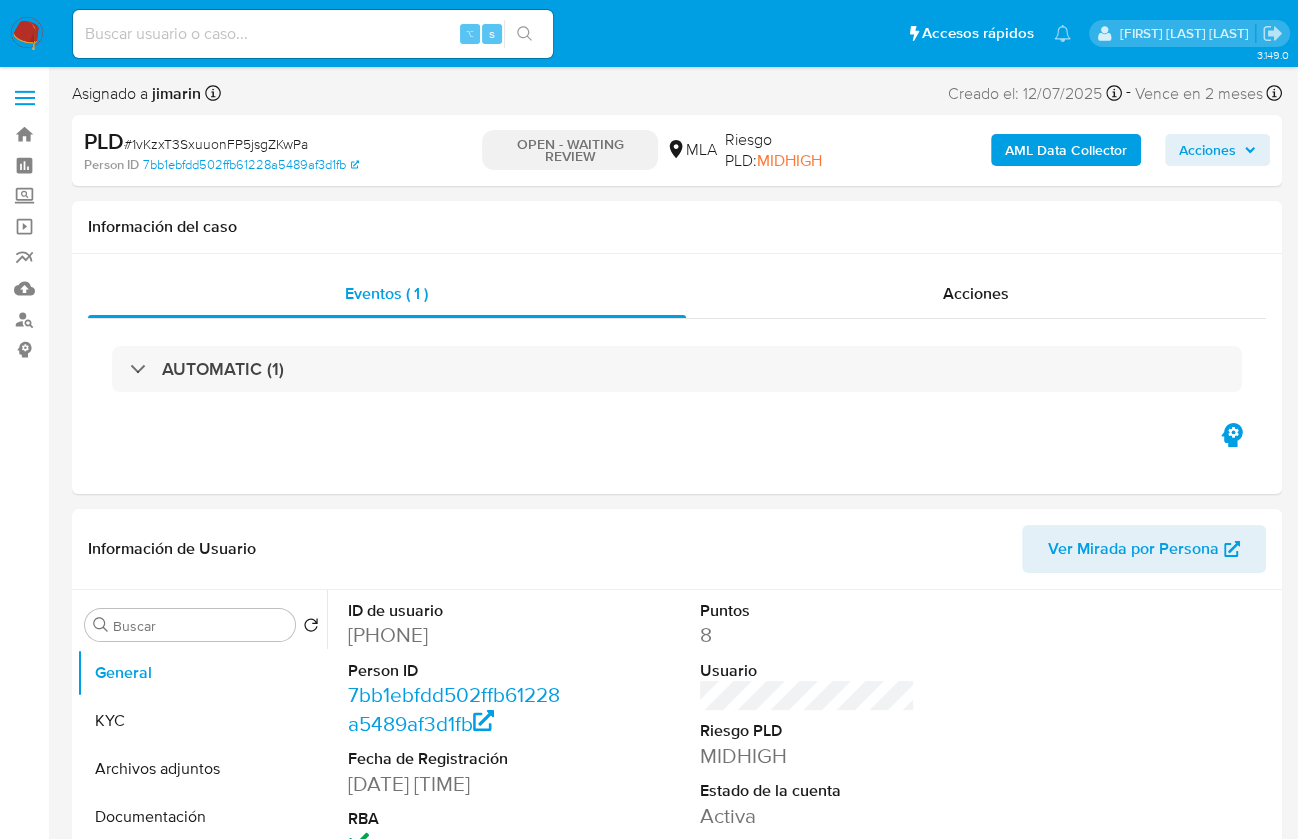 select on "10" 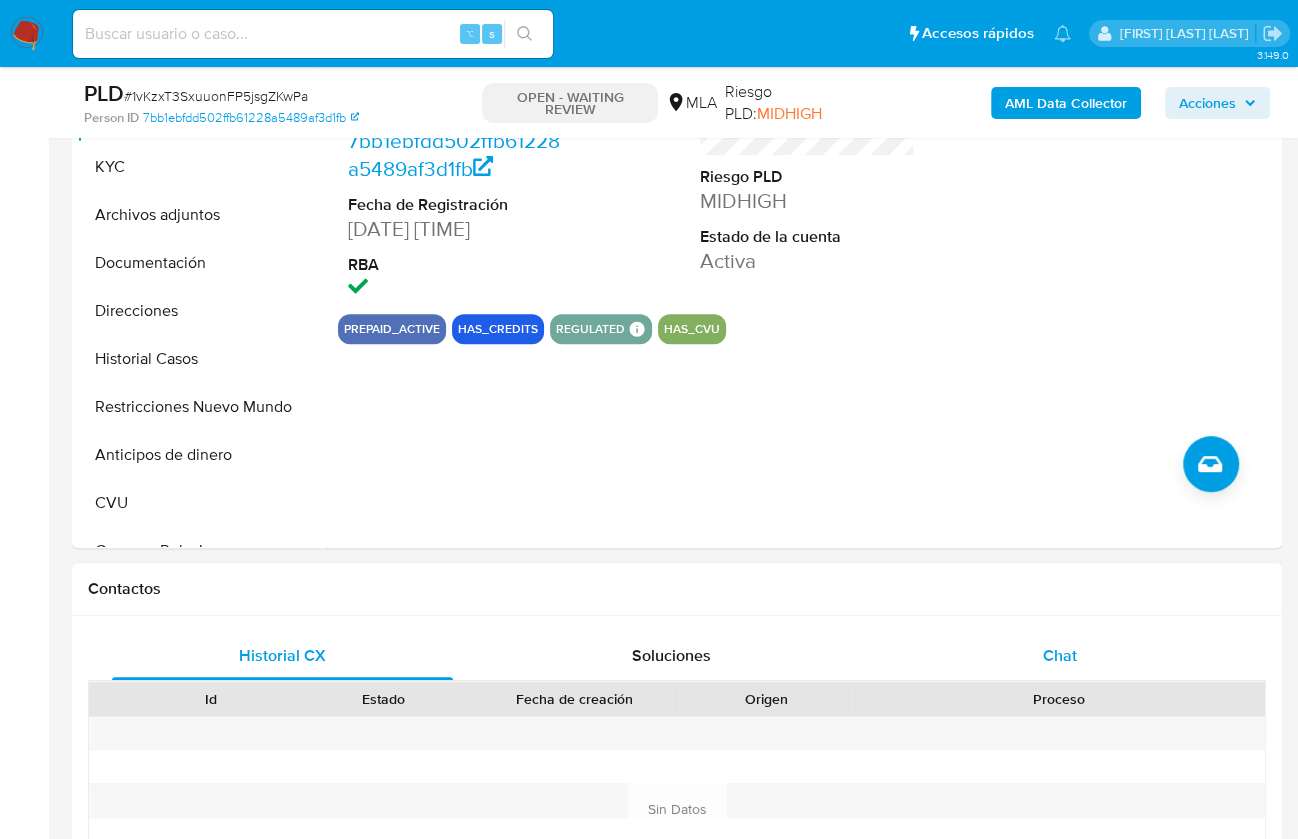click on "Chat" at bounding box center (1059, 656) 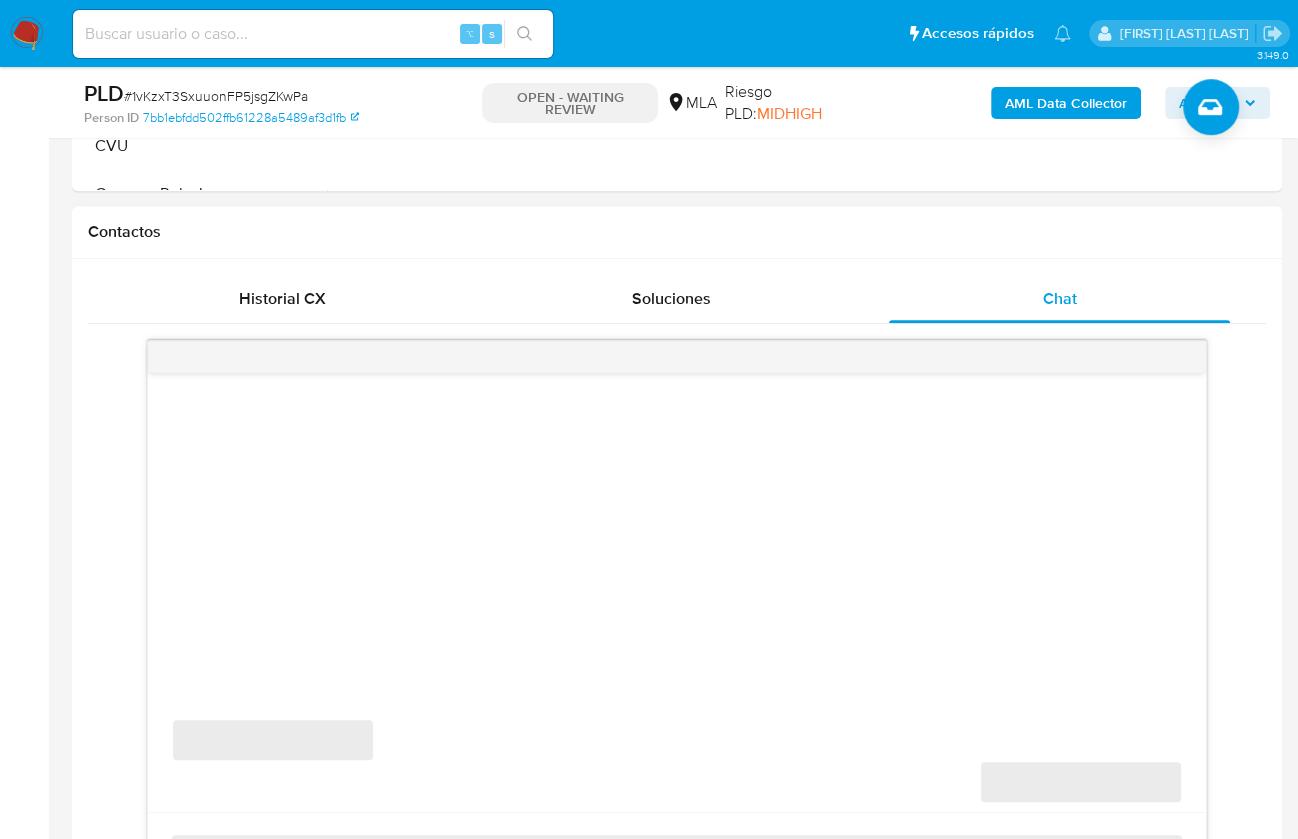 scroll, scrollTop: 855, scrollLeft: 0, axis: vertical 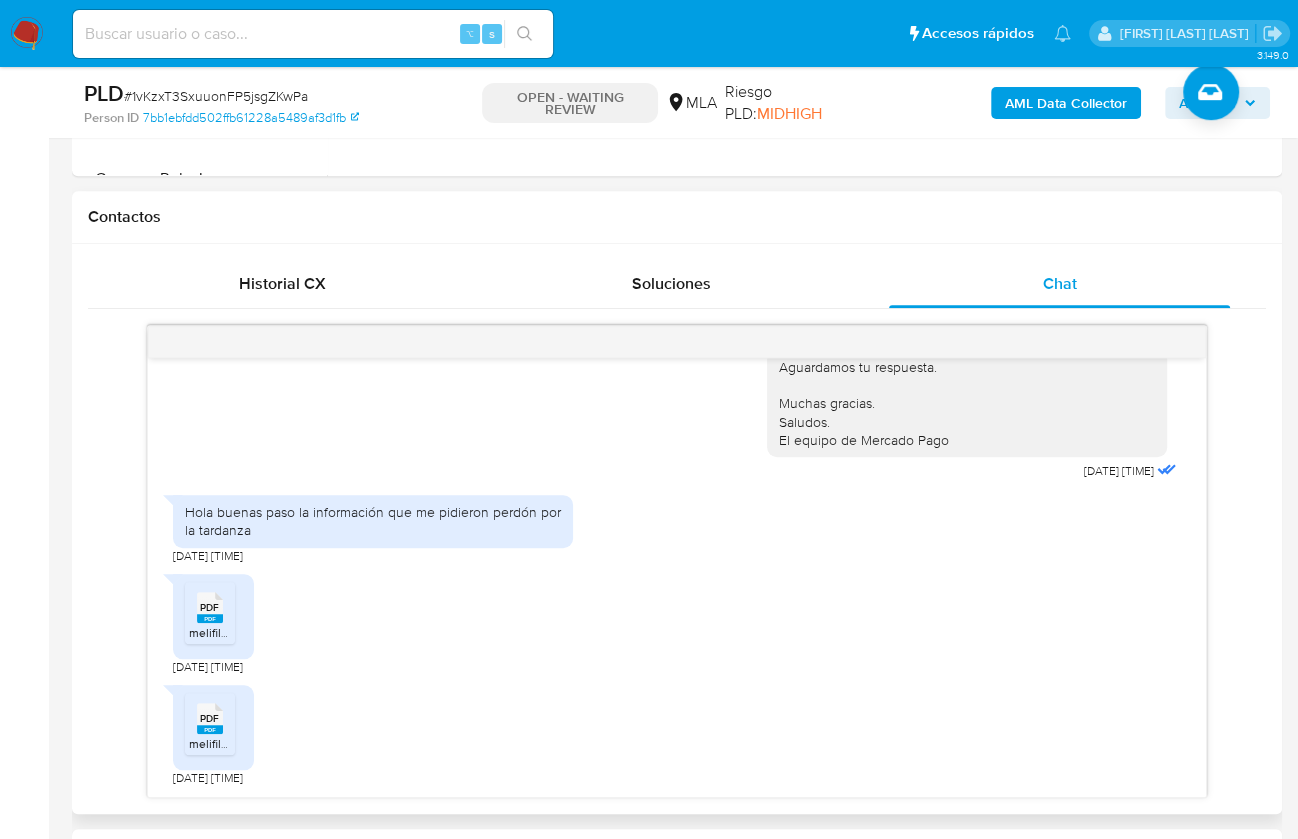 click on "PDF" 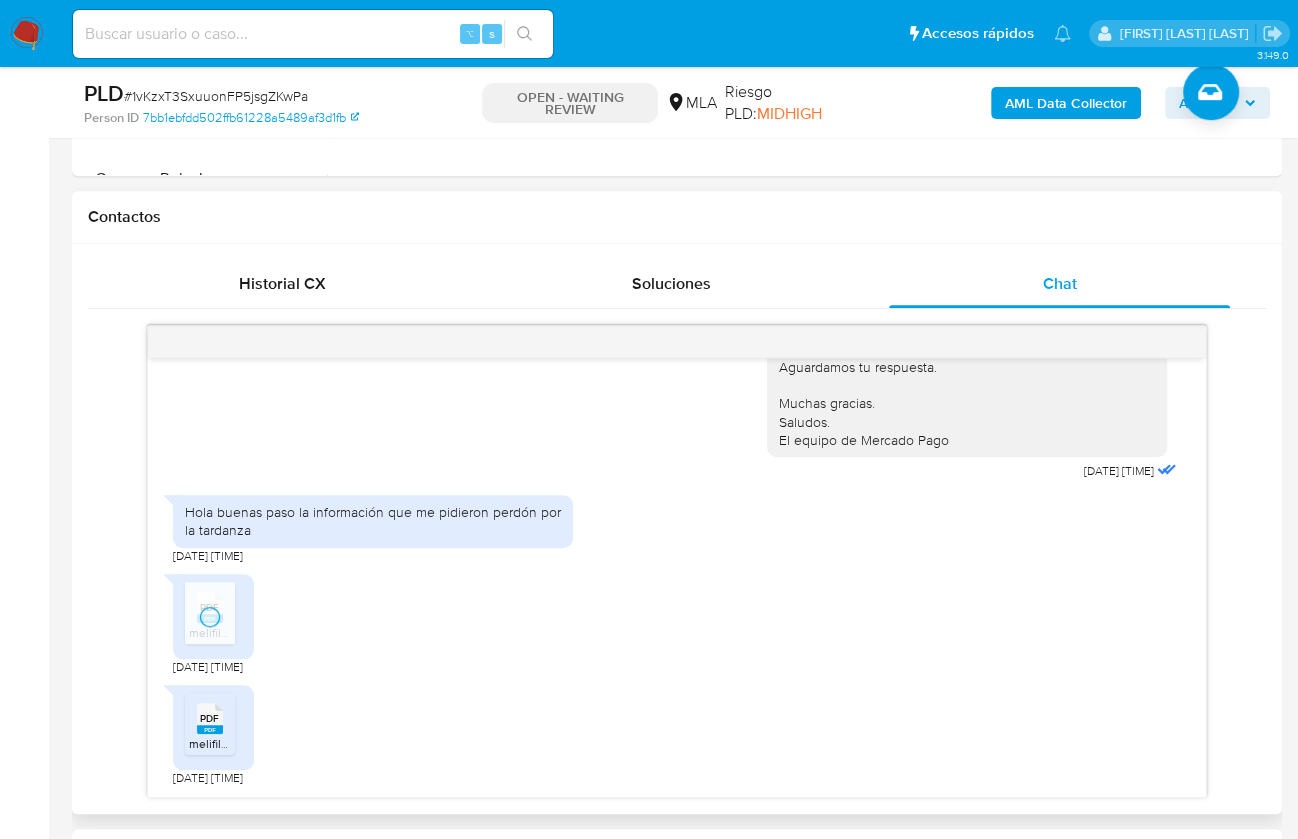 click 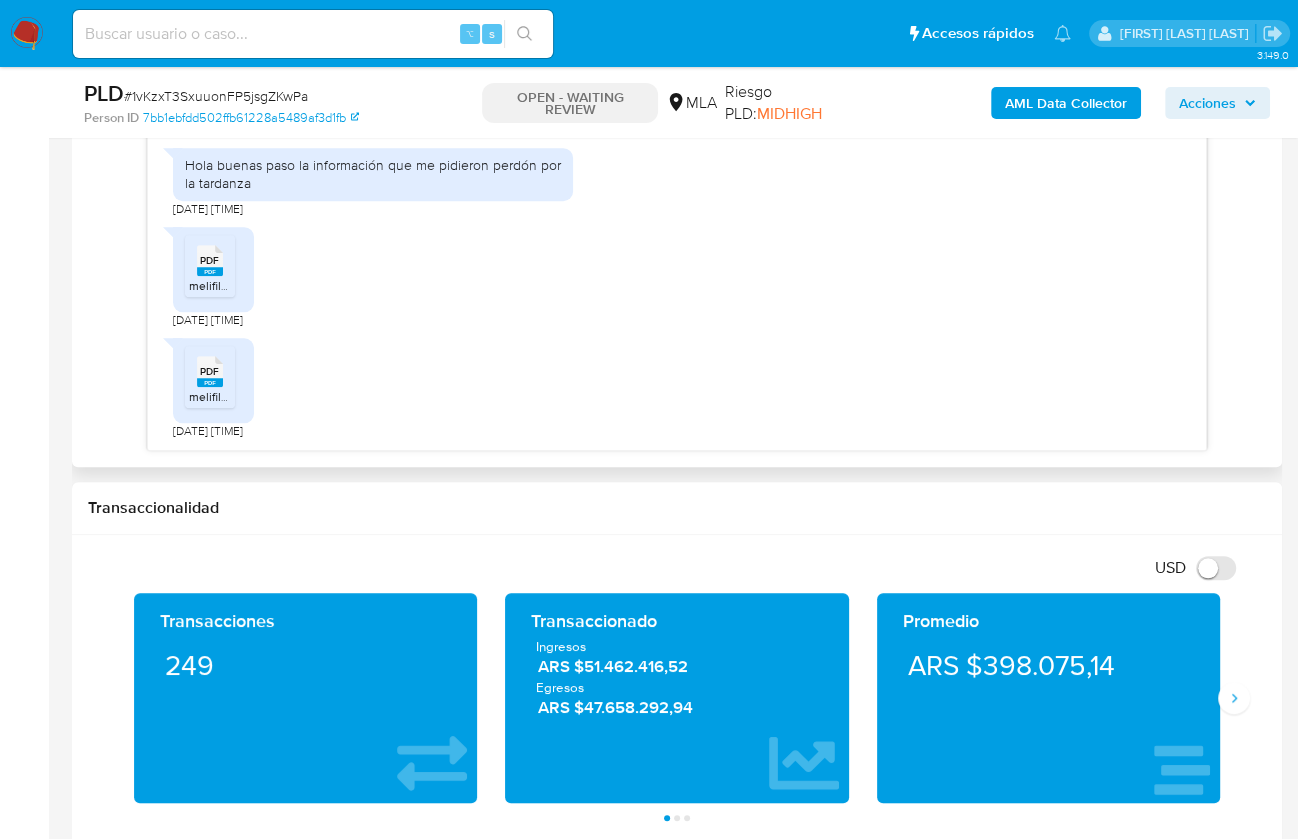 scroll, scrollTop: 1206, scrollLeft: 0, axis: vertical 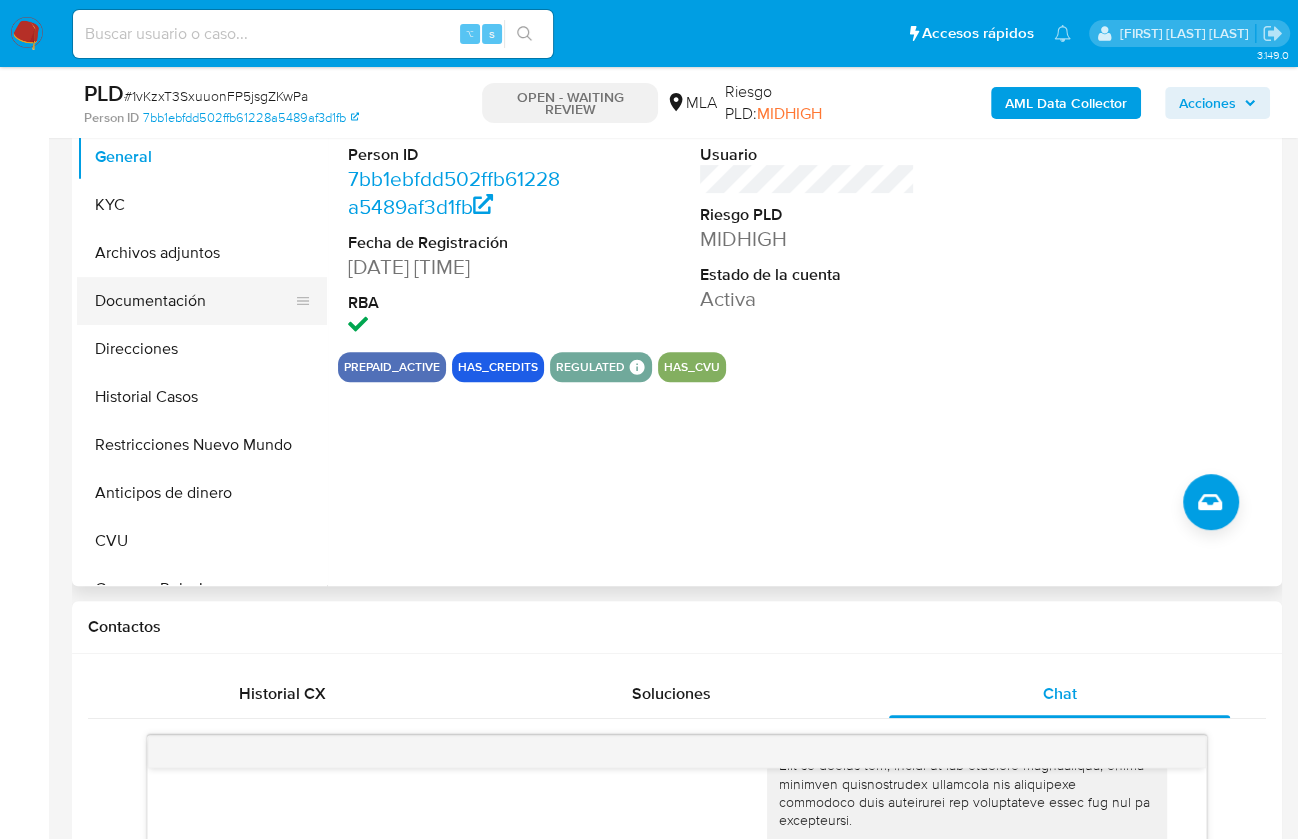 click on "Documentación" at bounding box center (194, 301) 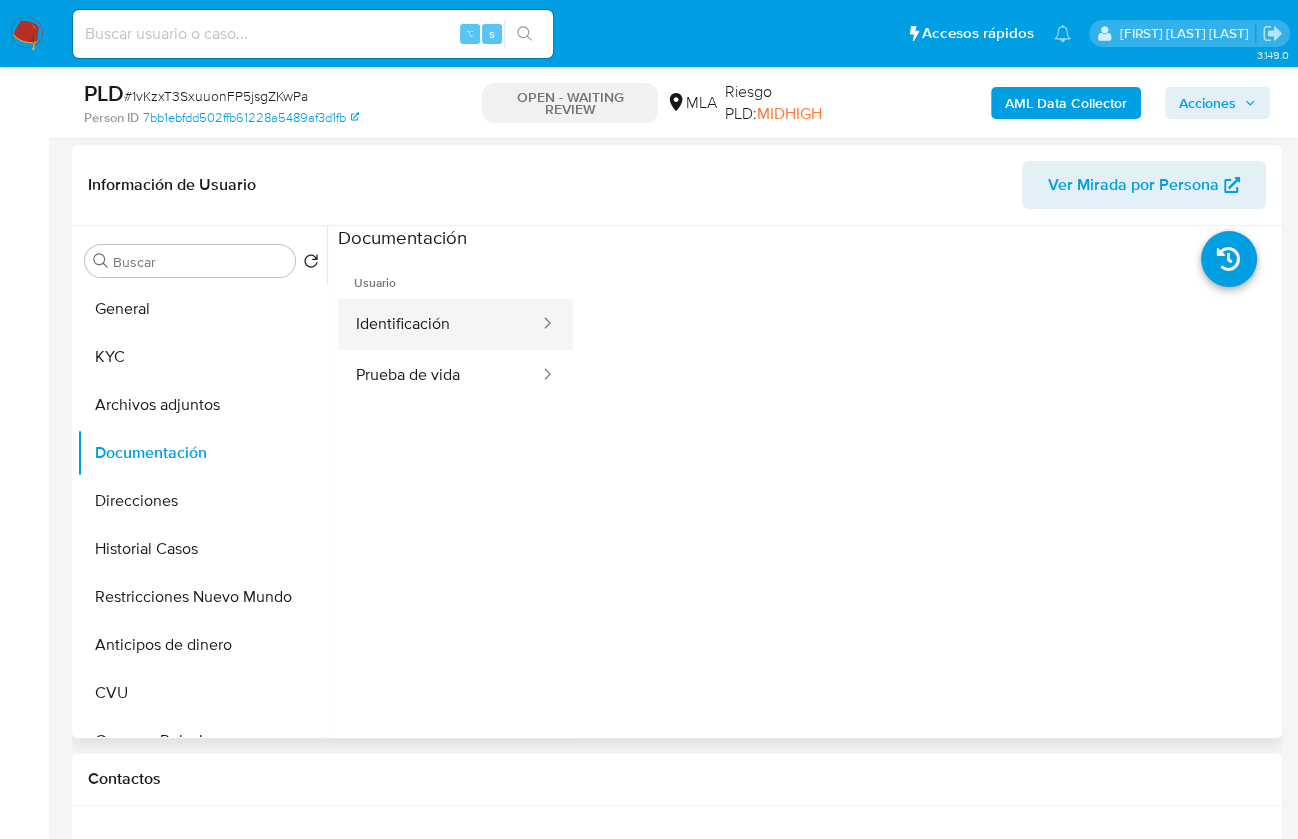 scroll, scrollTop: 290, scrollLeft: 0, axis: vertical 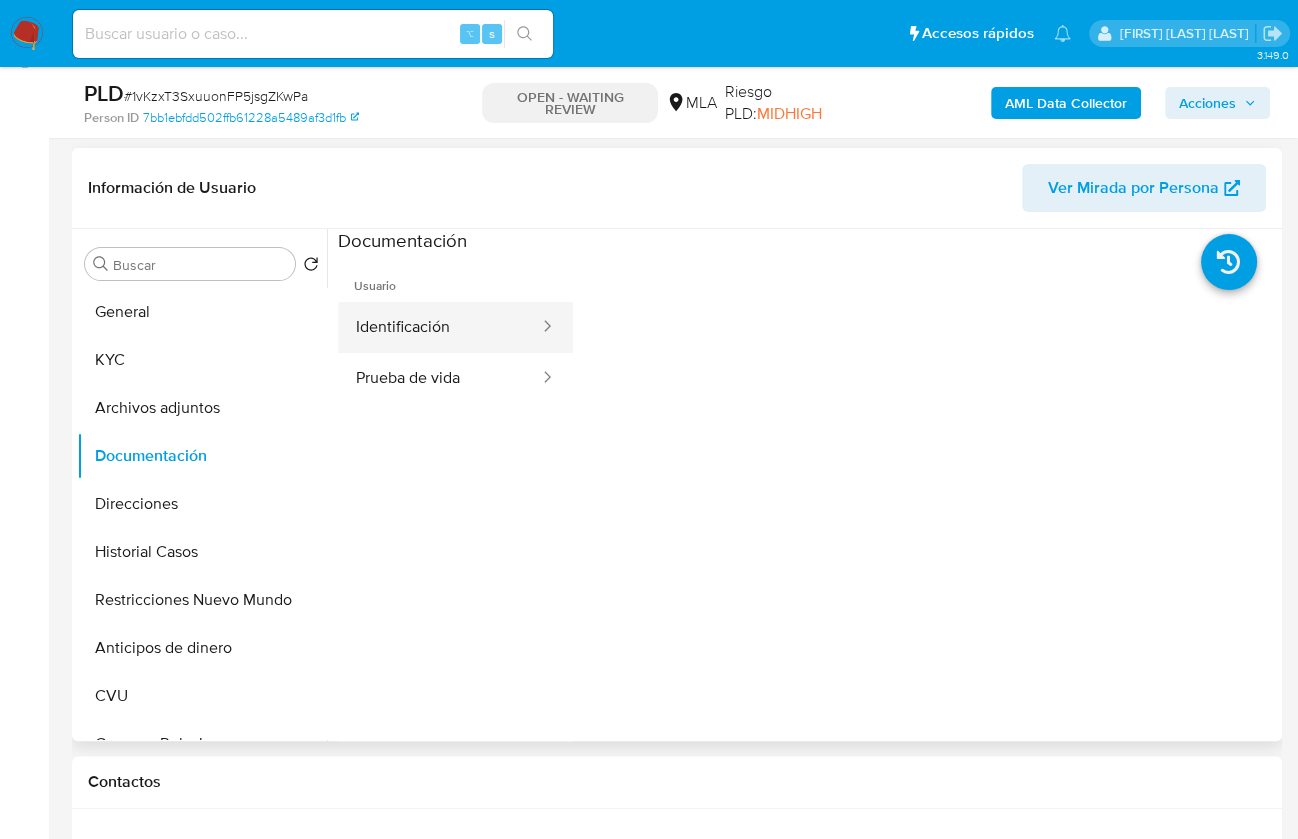 click on "Identificación" at bounding box center (439, 327) 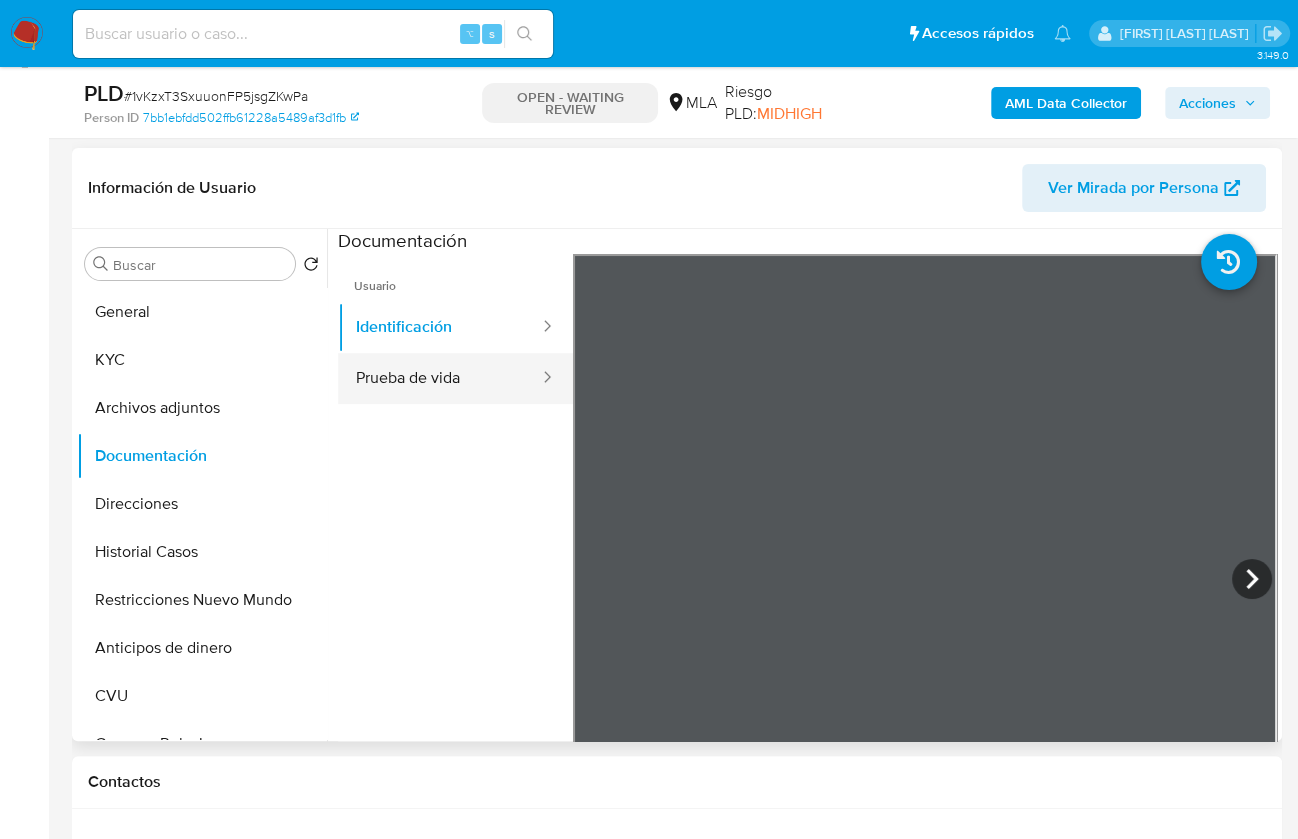 click on "Prueba de vida" at bounding box center (439, 378) 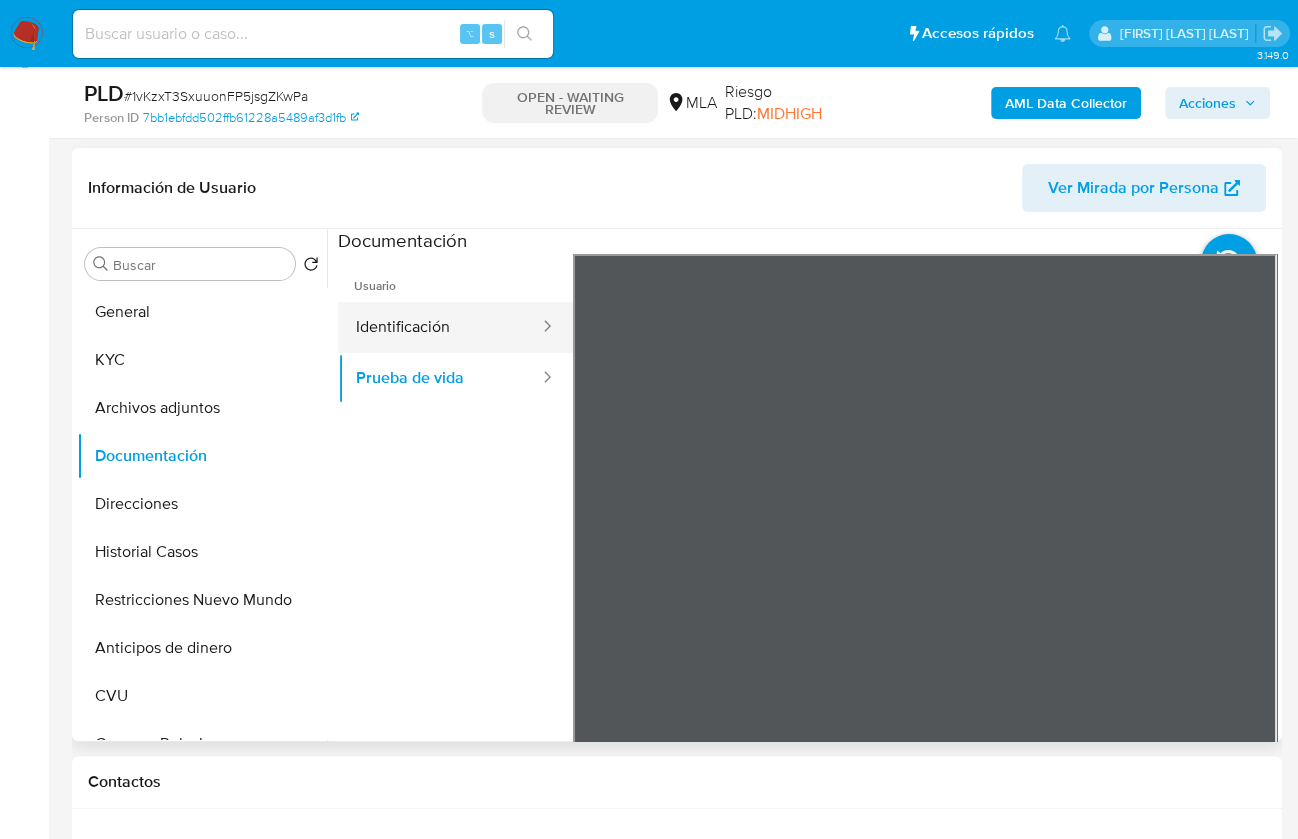 click on "Identificación" at bounding box center [439, 327] 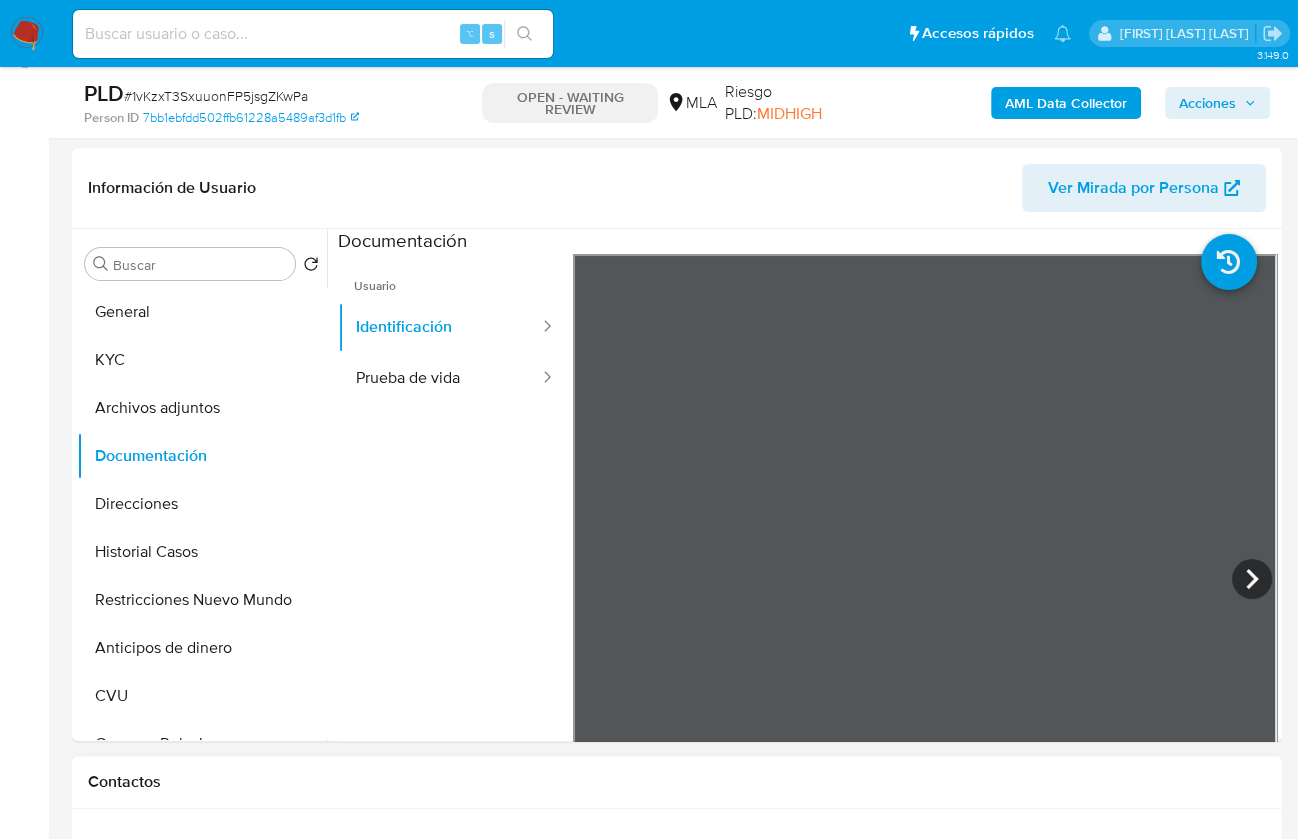 click on "Contactos" at bounding box center (677, 782) 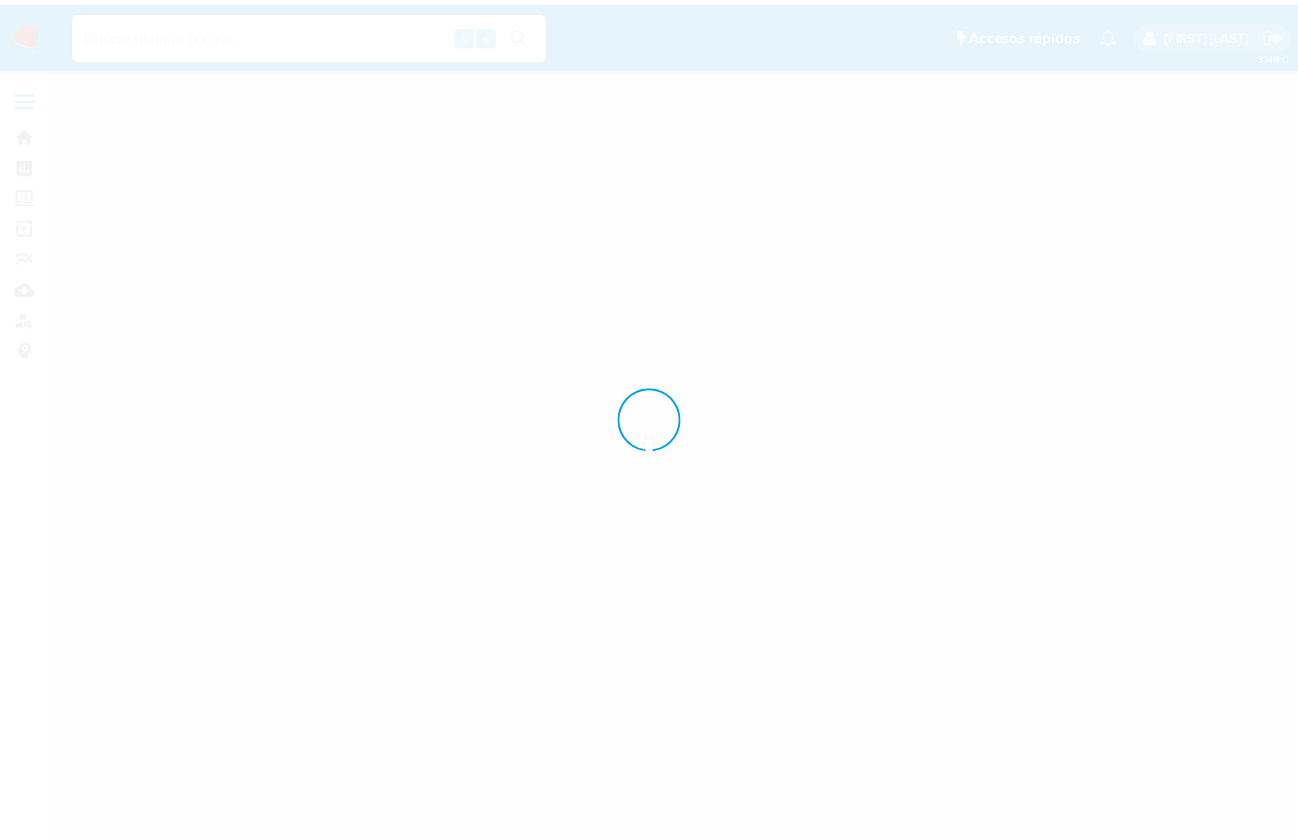 scroll, scrollTop: 0, scrollLeft: 0, axis: both 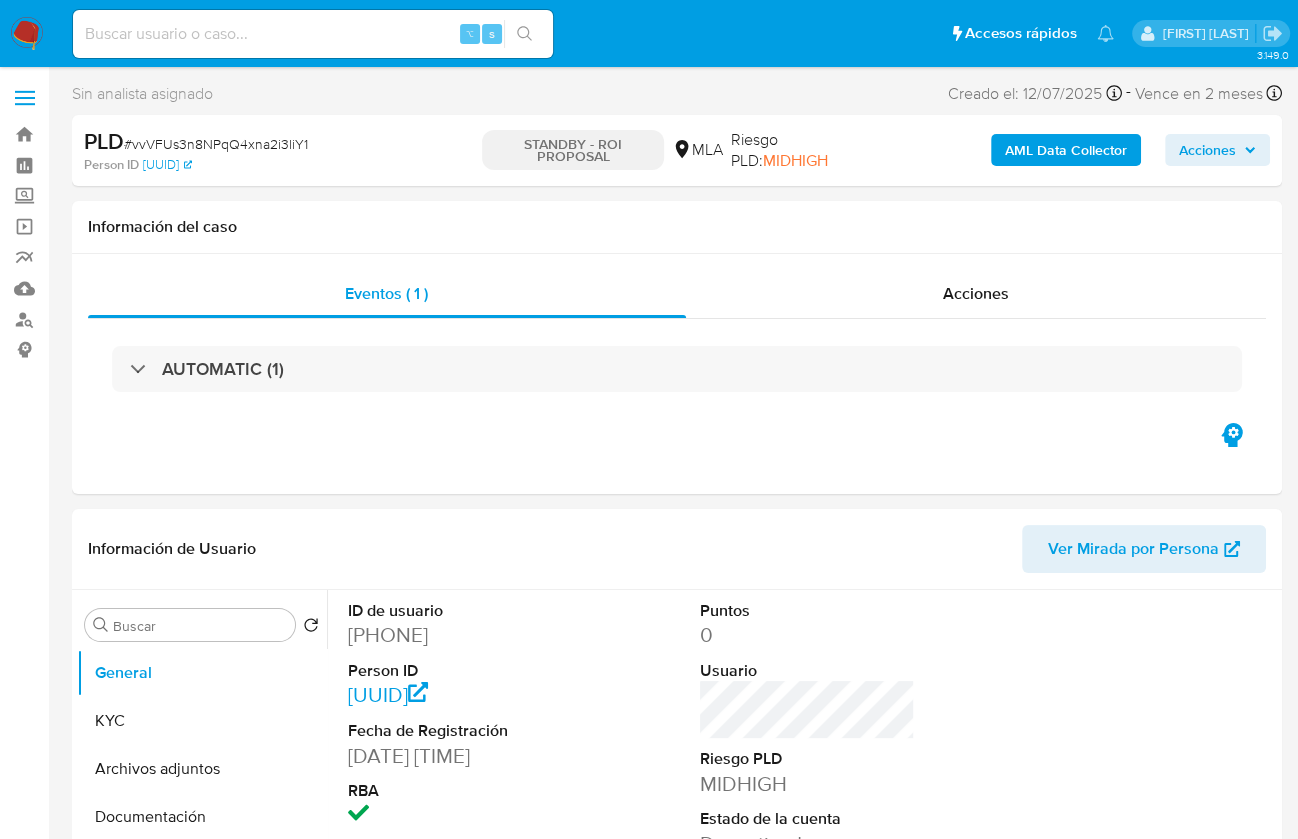 select on "10" 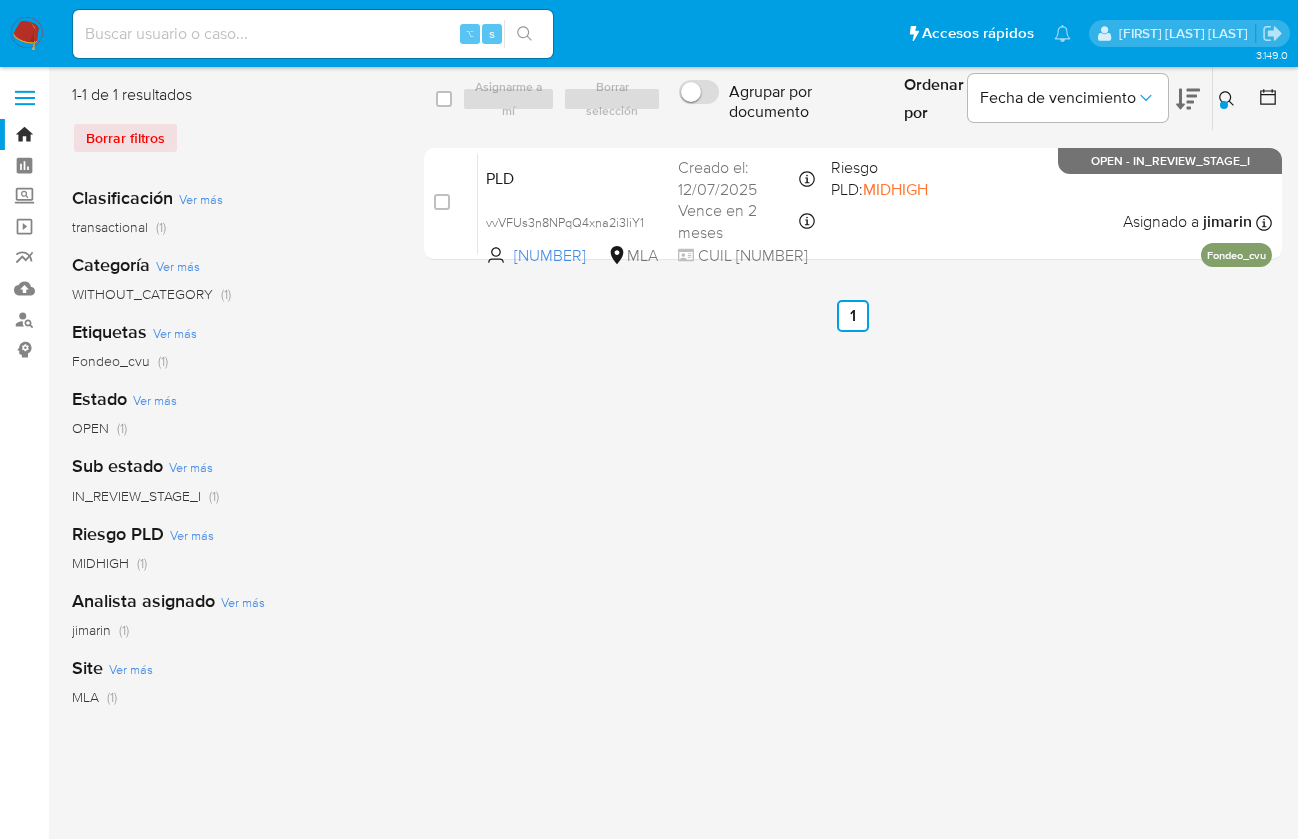 scroll, scrollTop: 0, scrollLeft: 0, axis: both 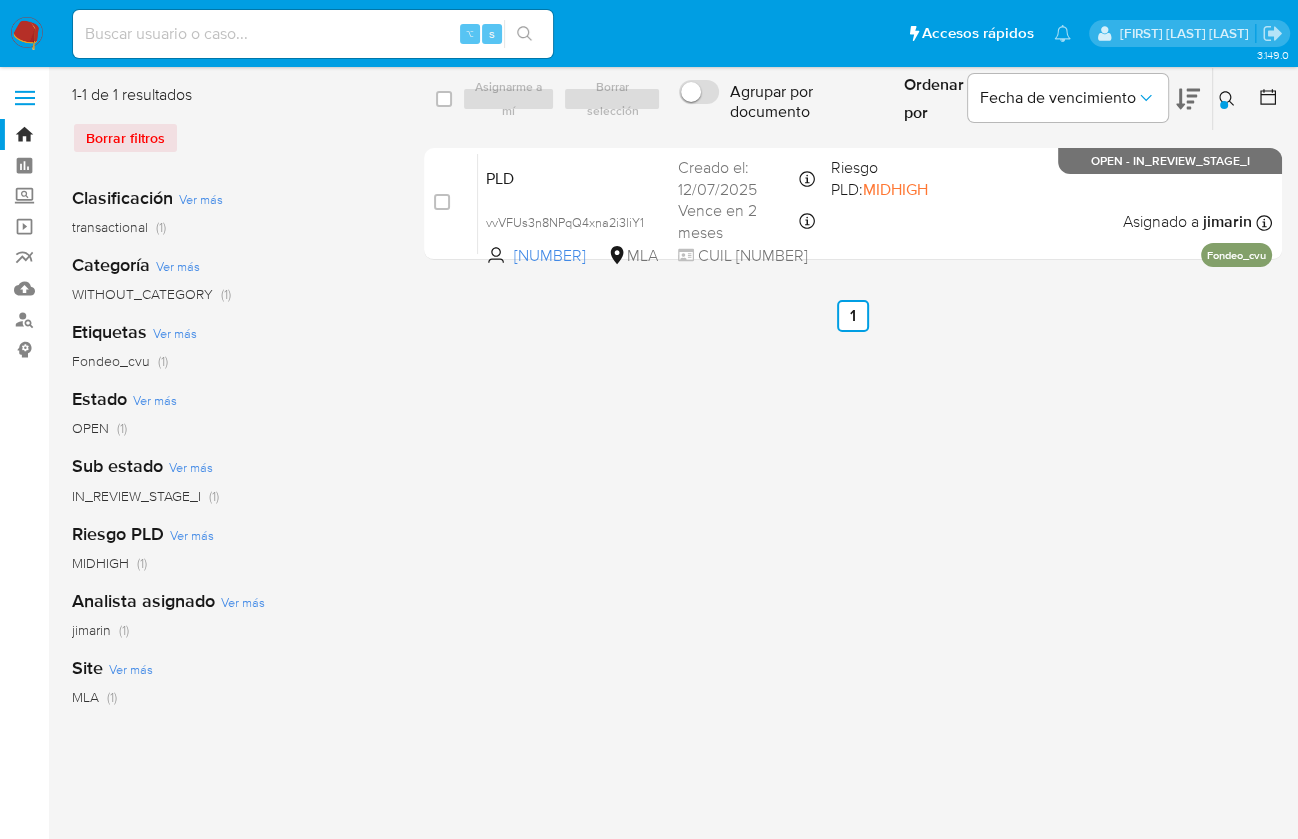 click at bounding box center (27, 34) 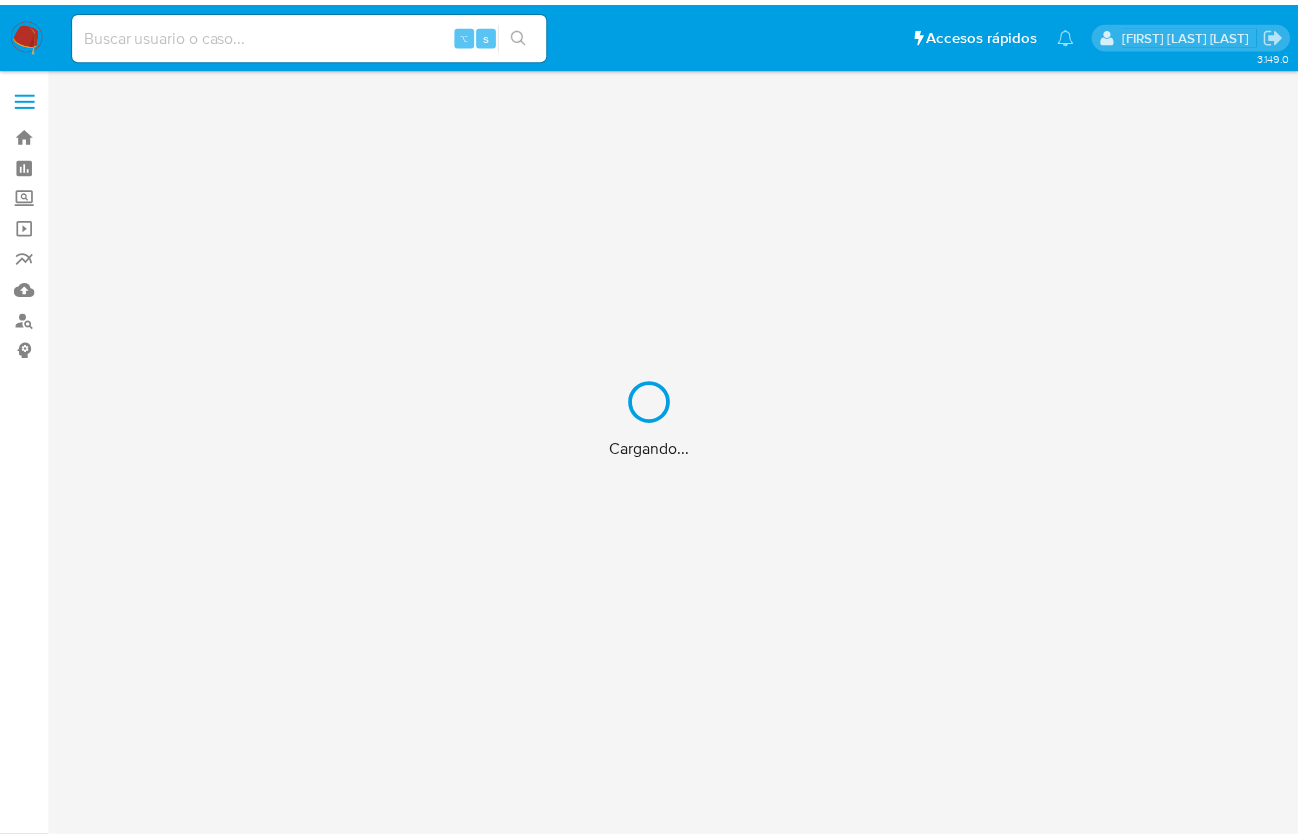 scroll, scrollTop: 0, scrollLeft: 0, axis: both 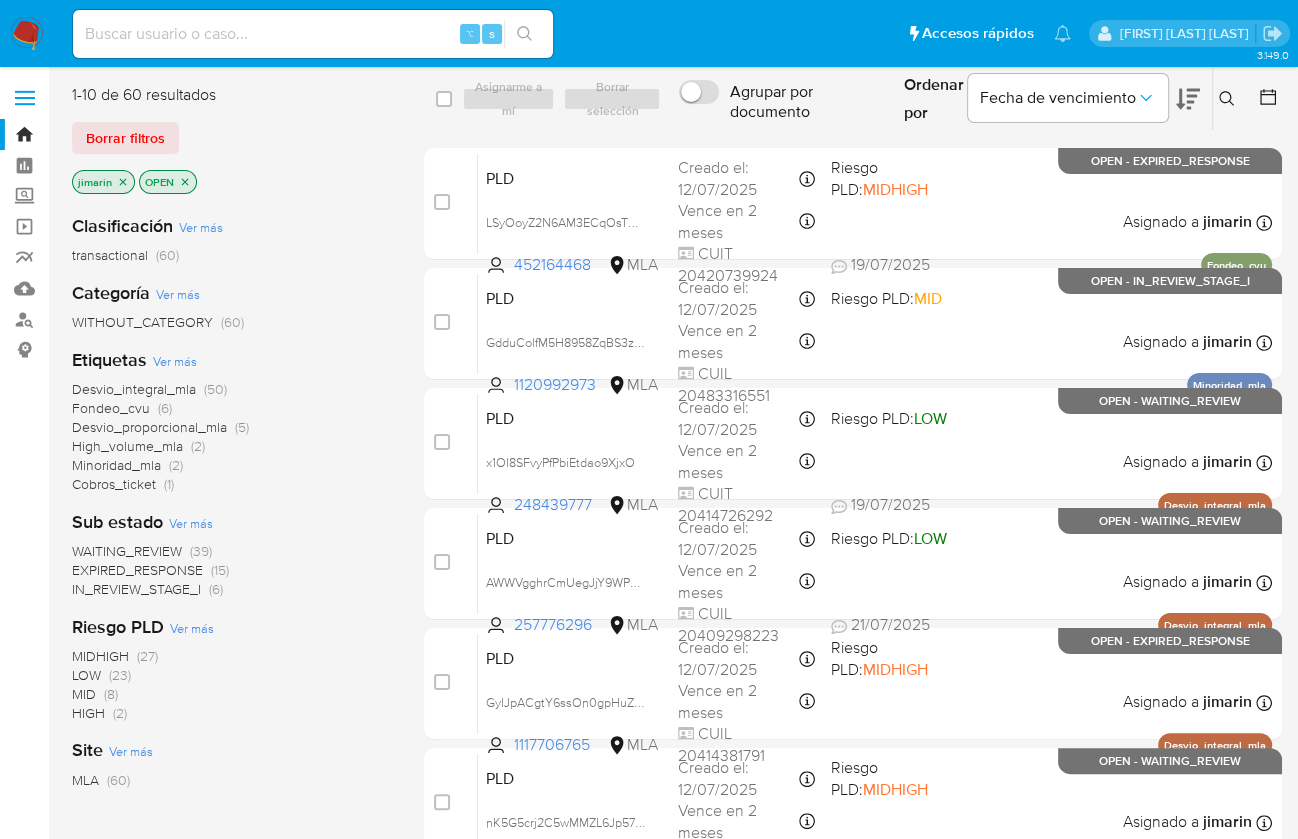 click on "Clasificación Ver más transactional (60) Categoría Ver más WITHOUT_CATEGORY (60) Etiquetas Ver más Desvio_integral_mla (50) Fondeo_cvu (6) Desvio_proporcional_mla (5) High_volume_mla (2) Minoridad_mla (2) Cobros_ticket (1) Sub estado Ver más WAITING_REVIEW (39) EXPIRED_RESPONSE (15) IN_REVIEW_STAGE_I (6) Riesgo PLD Ver más MIDHIGH (27) LOW (23) MID (8) HIGH (2) Site Ver más MLA (60)" at bounding box center [232, 538] 